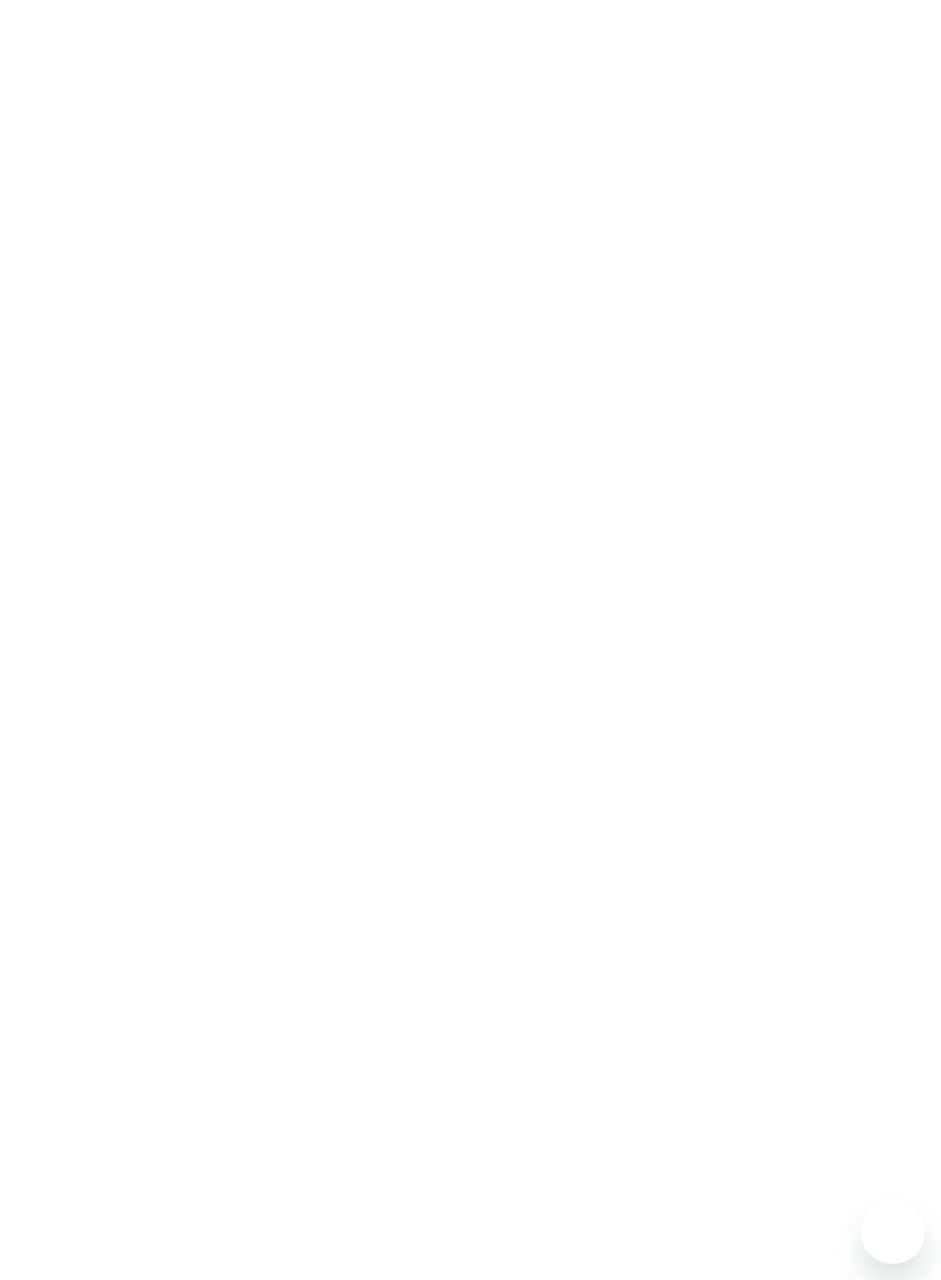 scroll, scrollTop: 0, scrollLeft: 0, axis: both 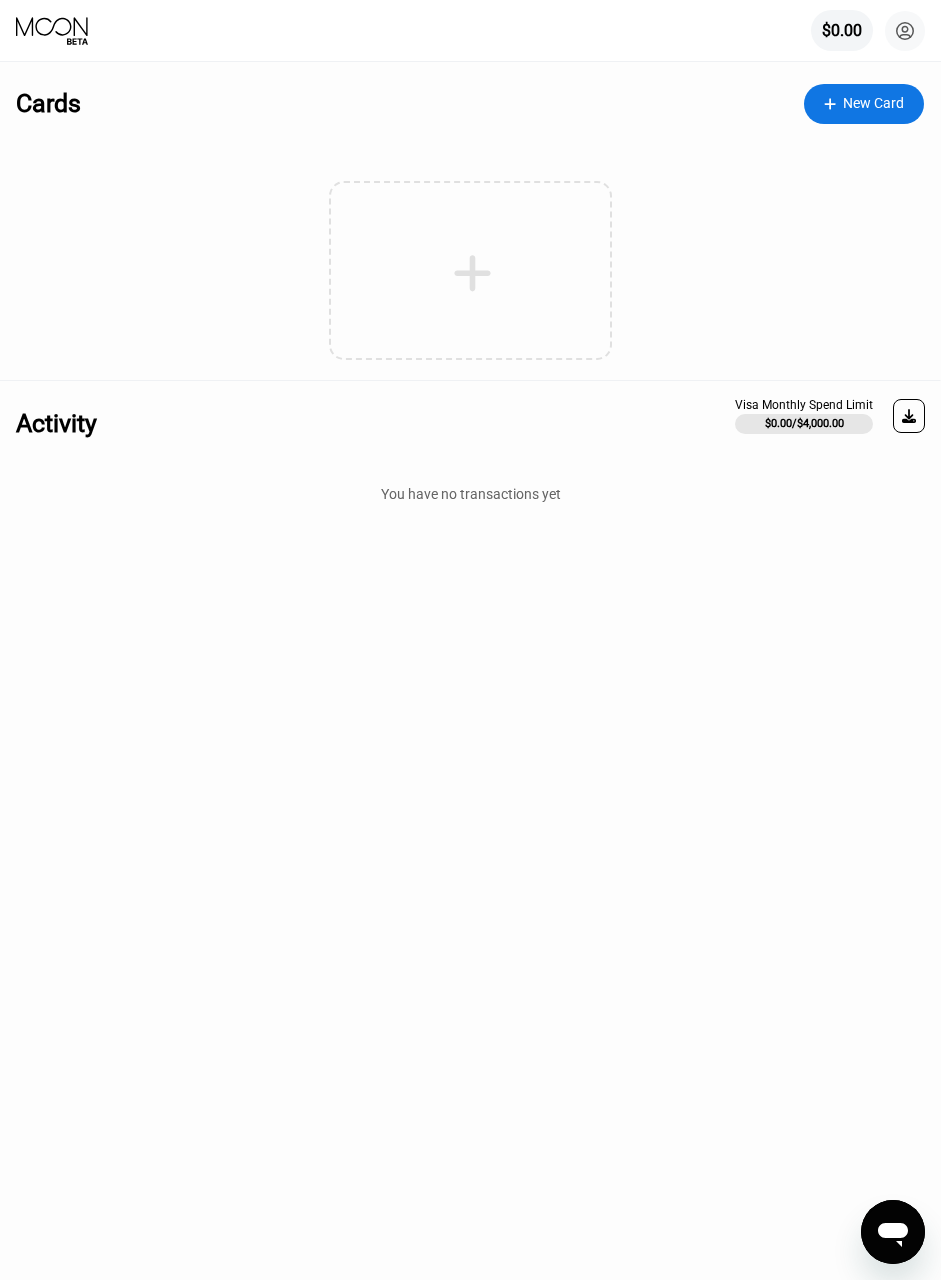 click at bounding box center (473, 273) 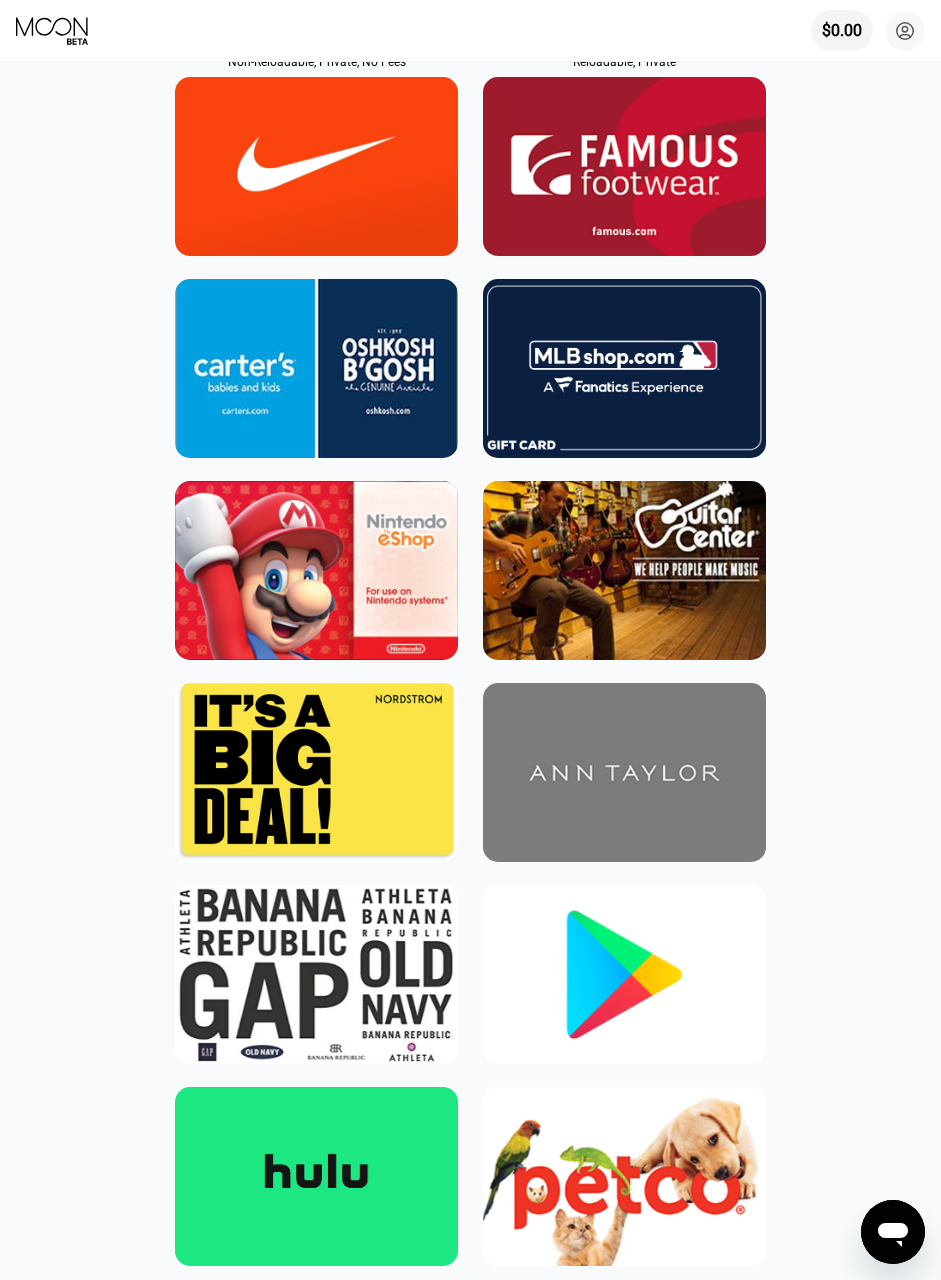 scroll, scrollTop: 0, scrollLeft: 0, axis: both 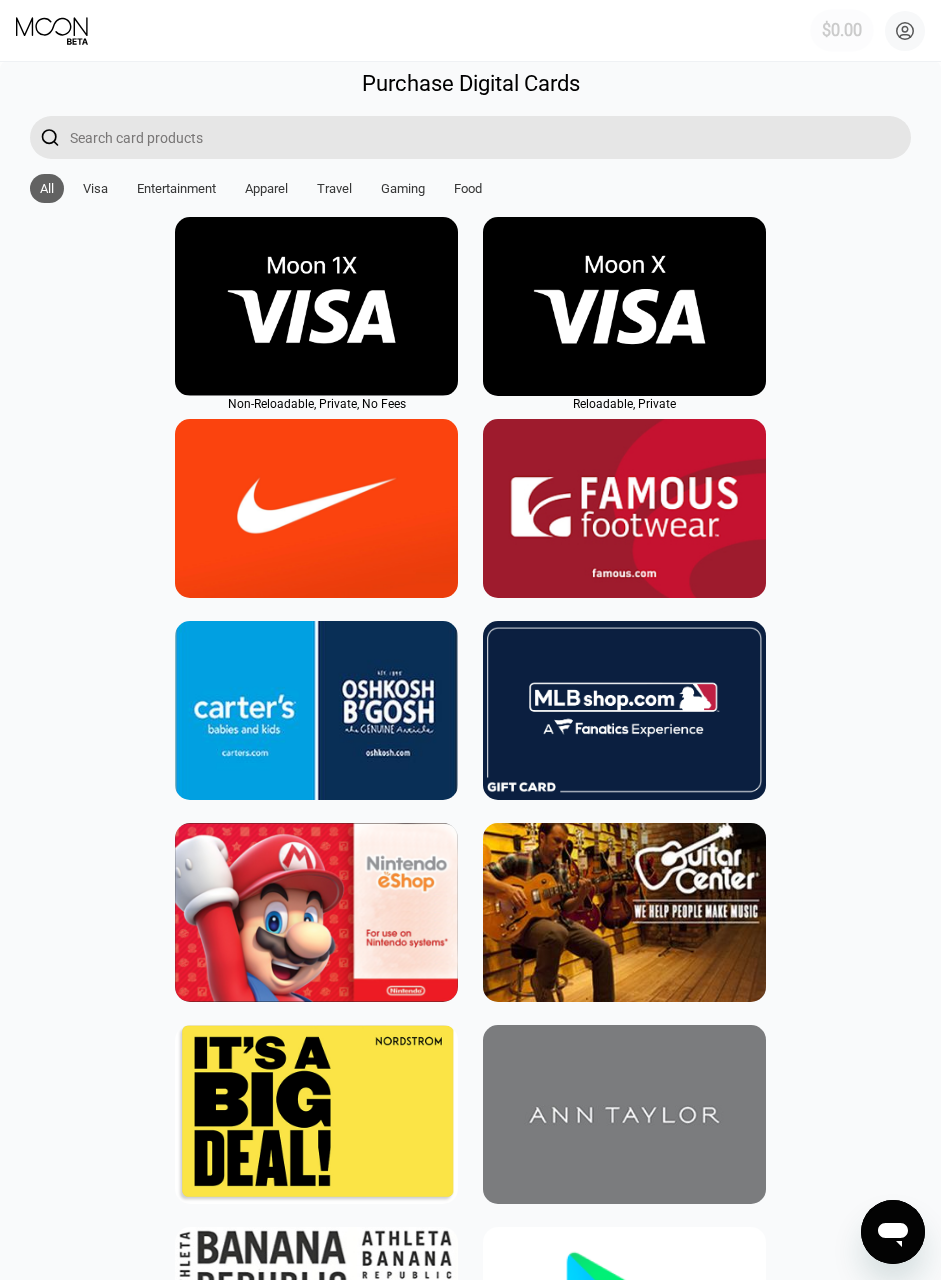 click on "$0.00" at bounding box center [842, 30] 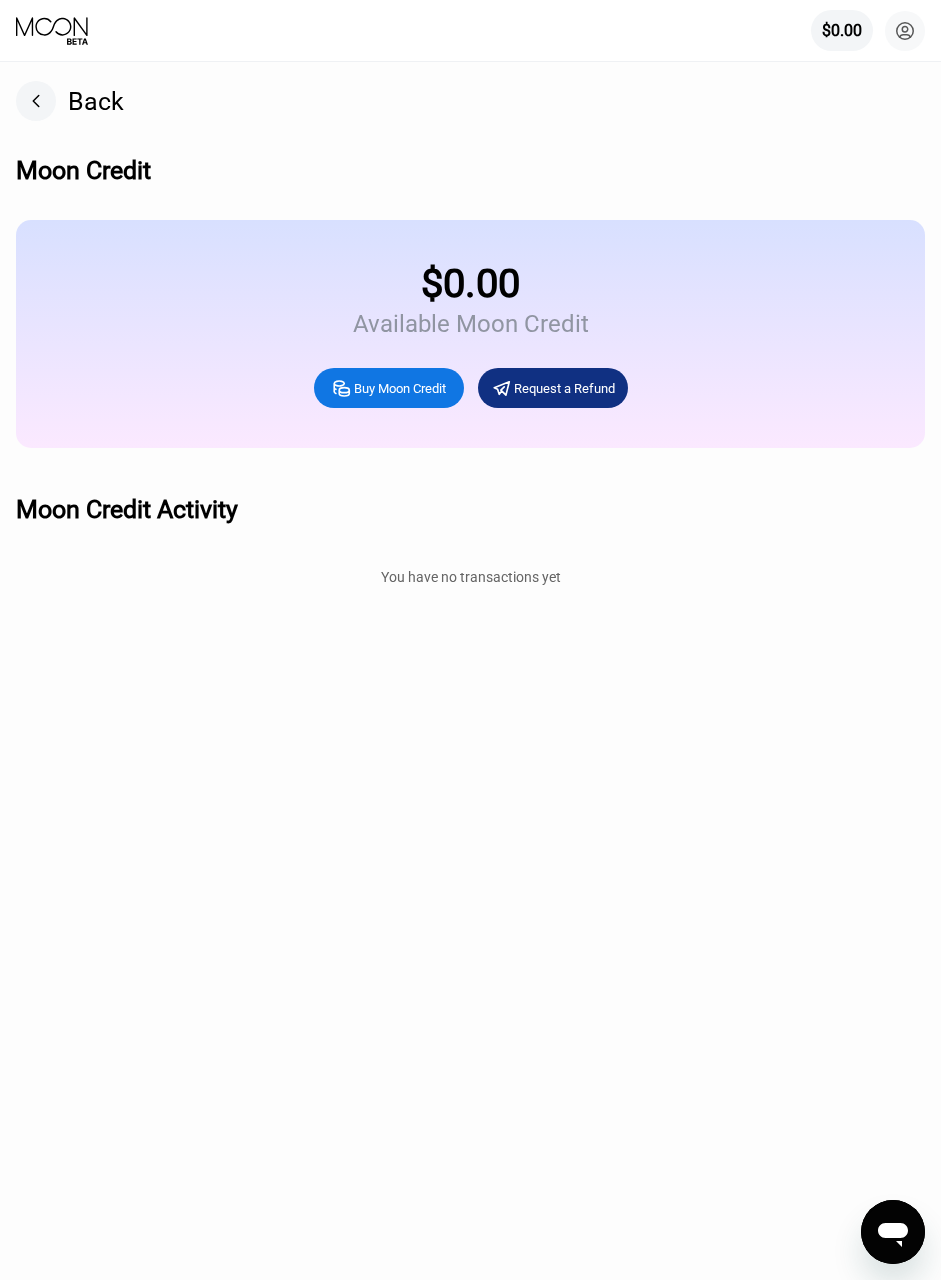 click on "Buy Moon Credit" at bounding box center (400, 388) 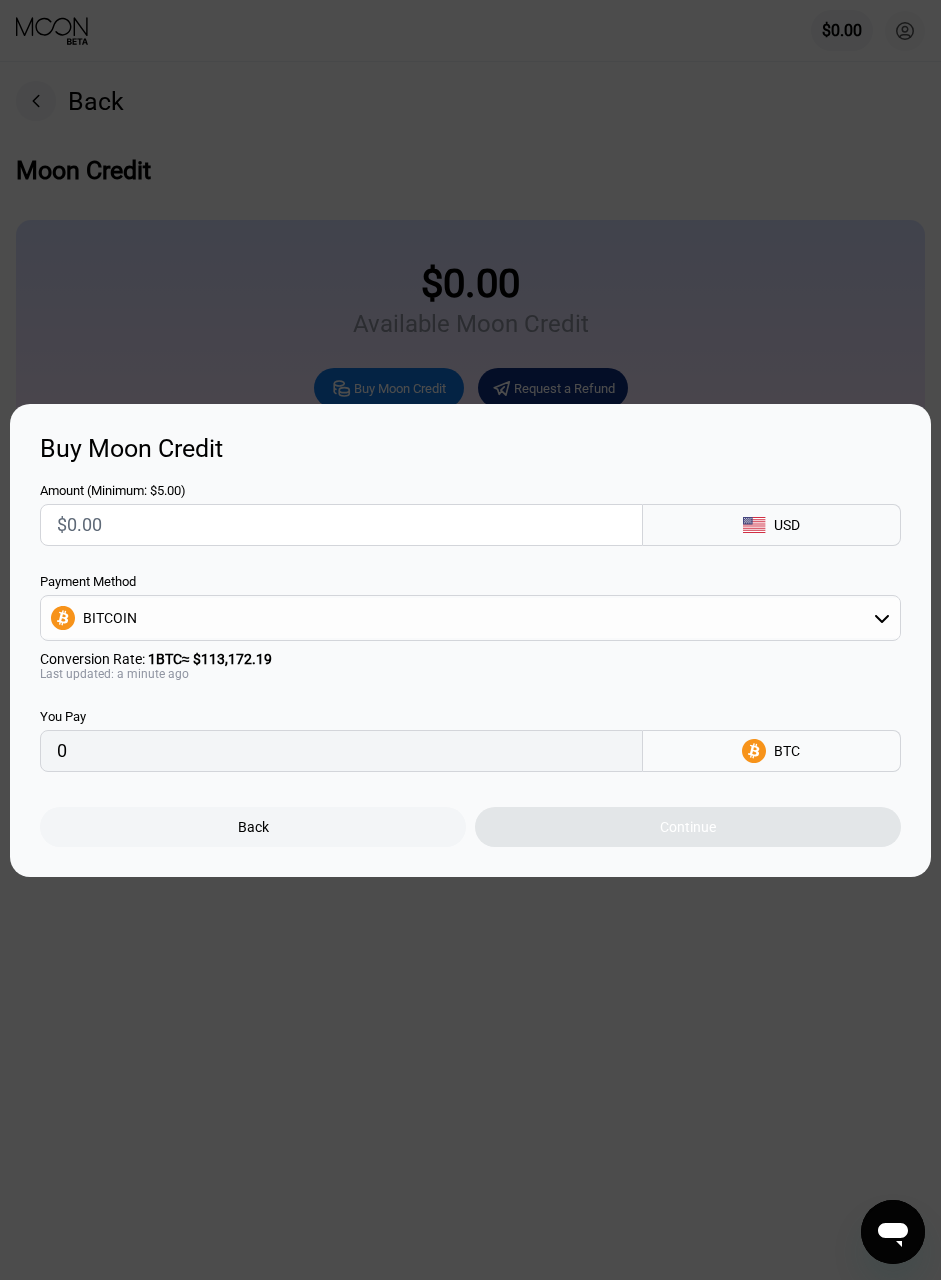 click at bounding box center [341, 525] 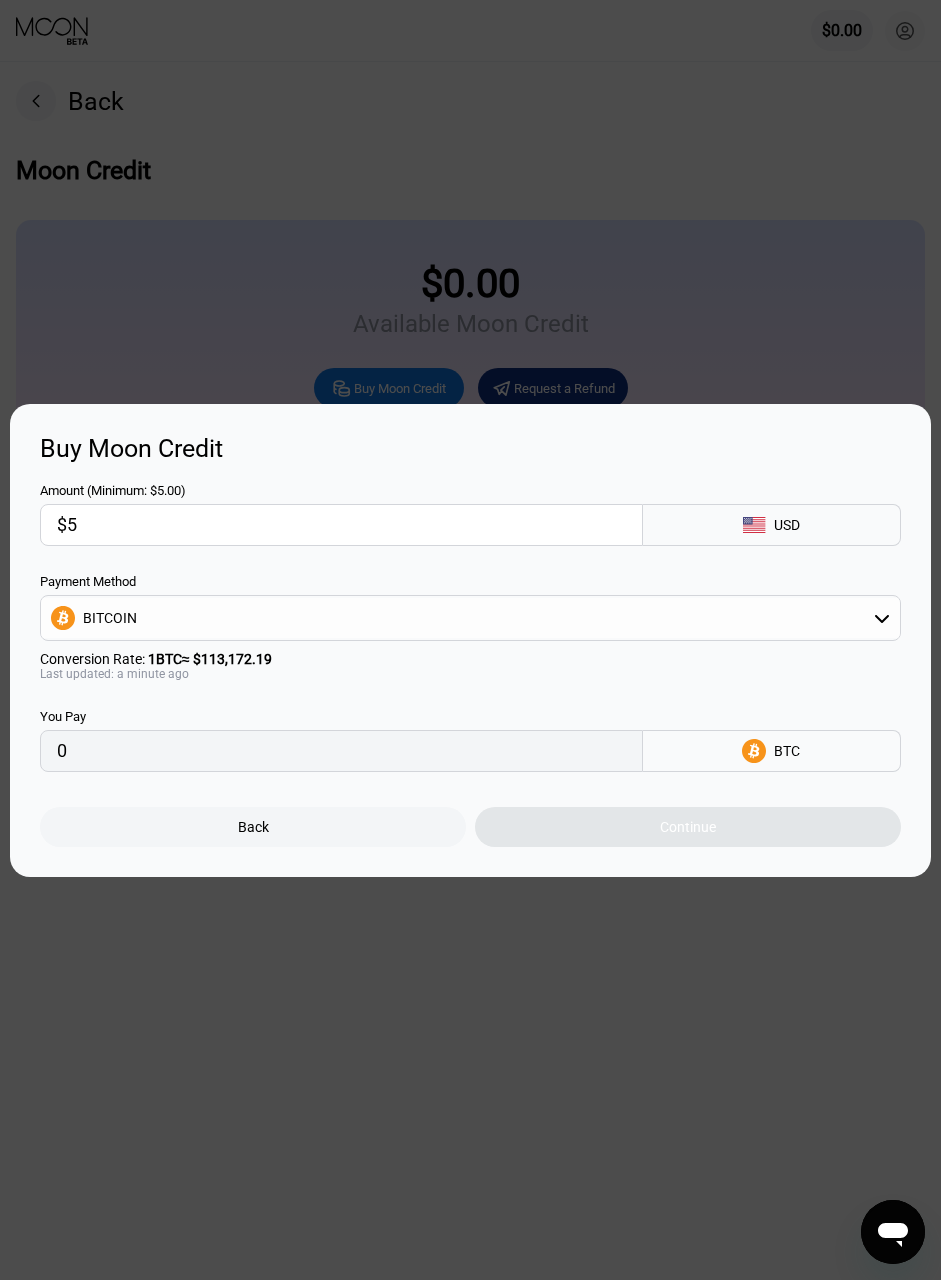 type on "0.00004419" 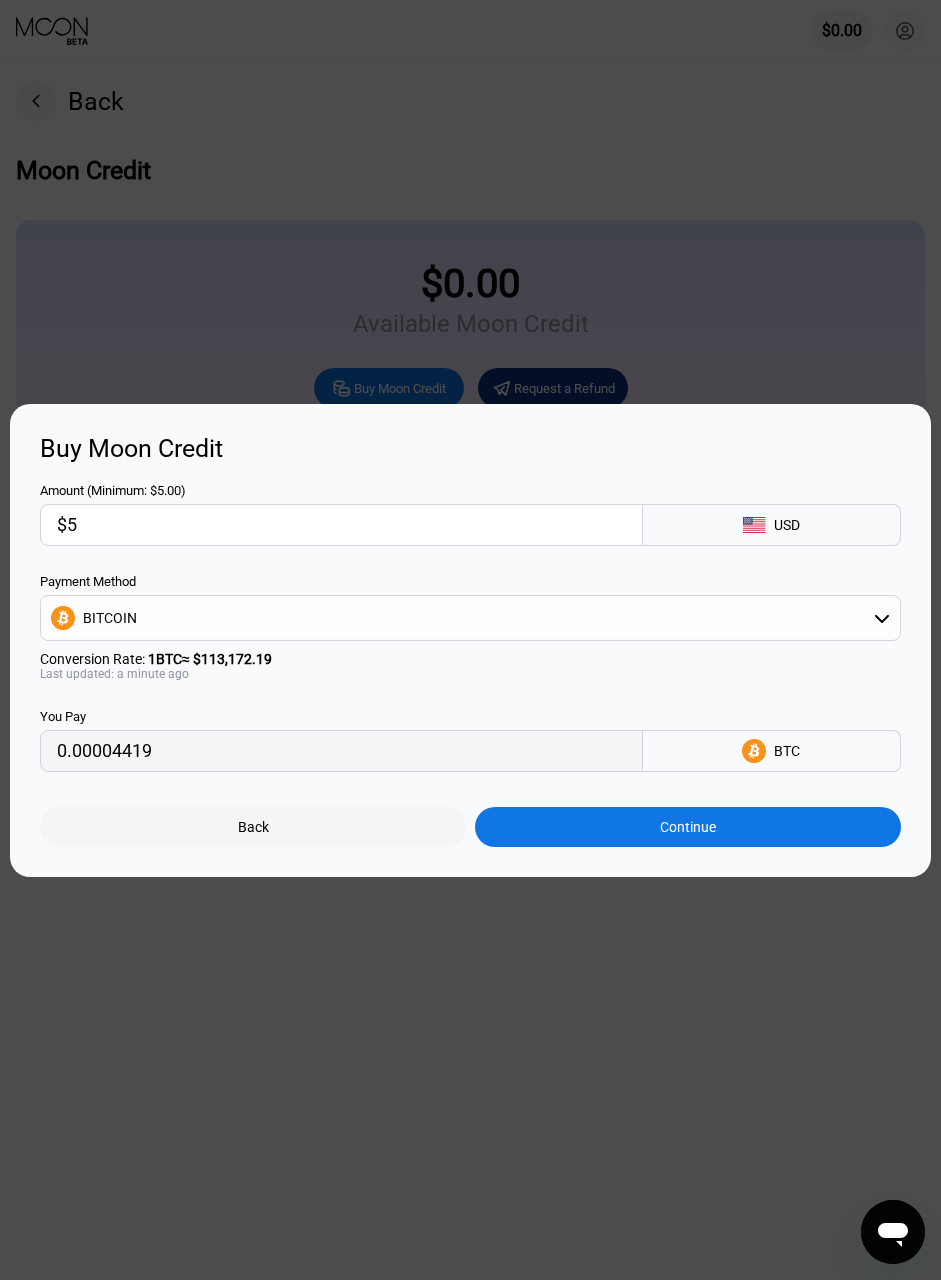 type on "$5" 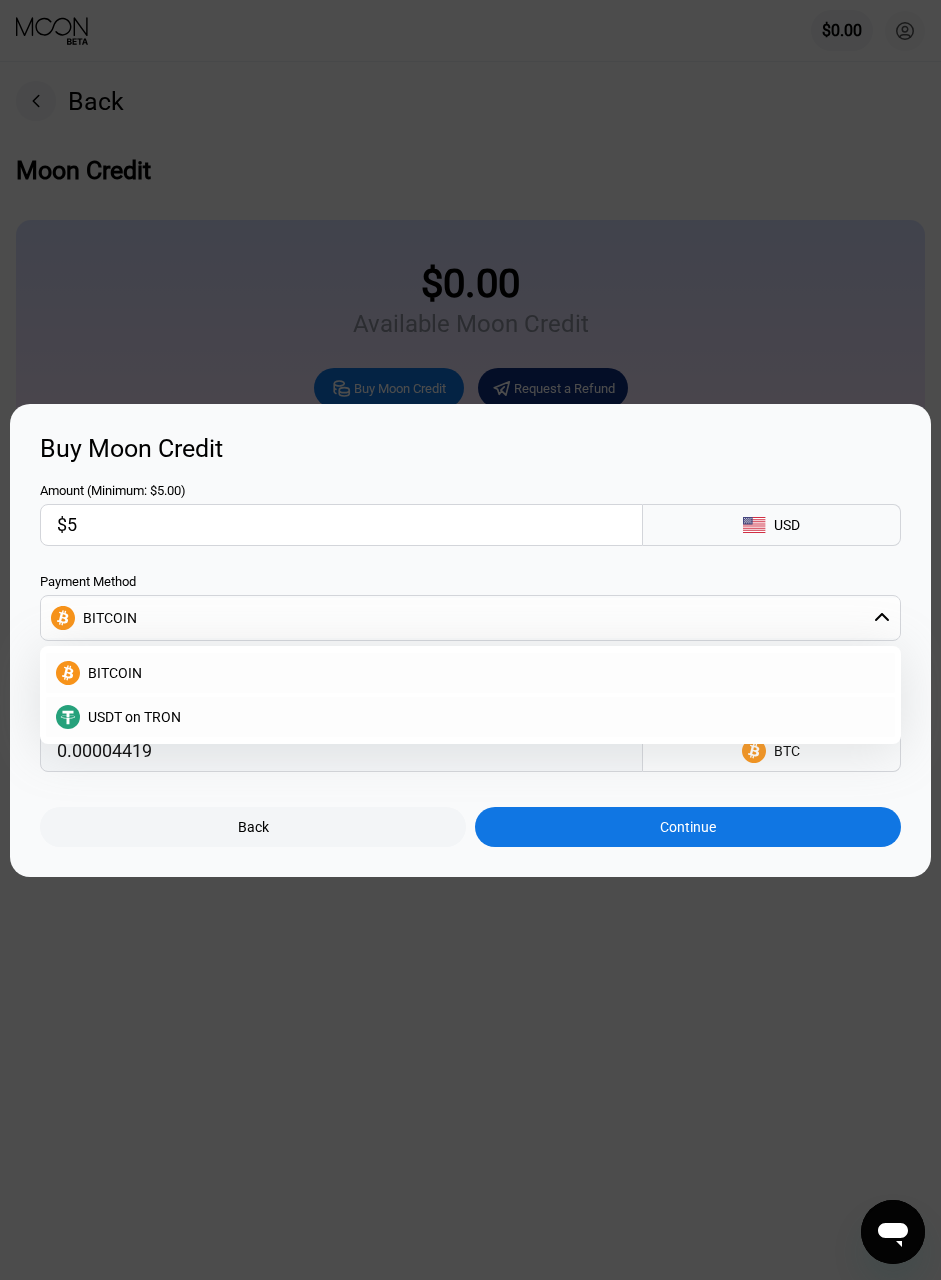 click on "Payment Method" at bounding box center [470, 581] 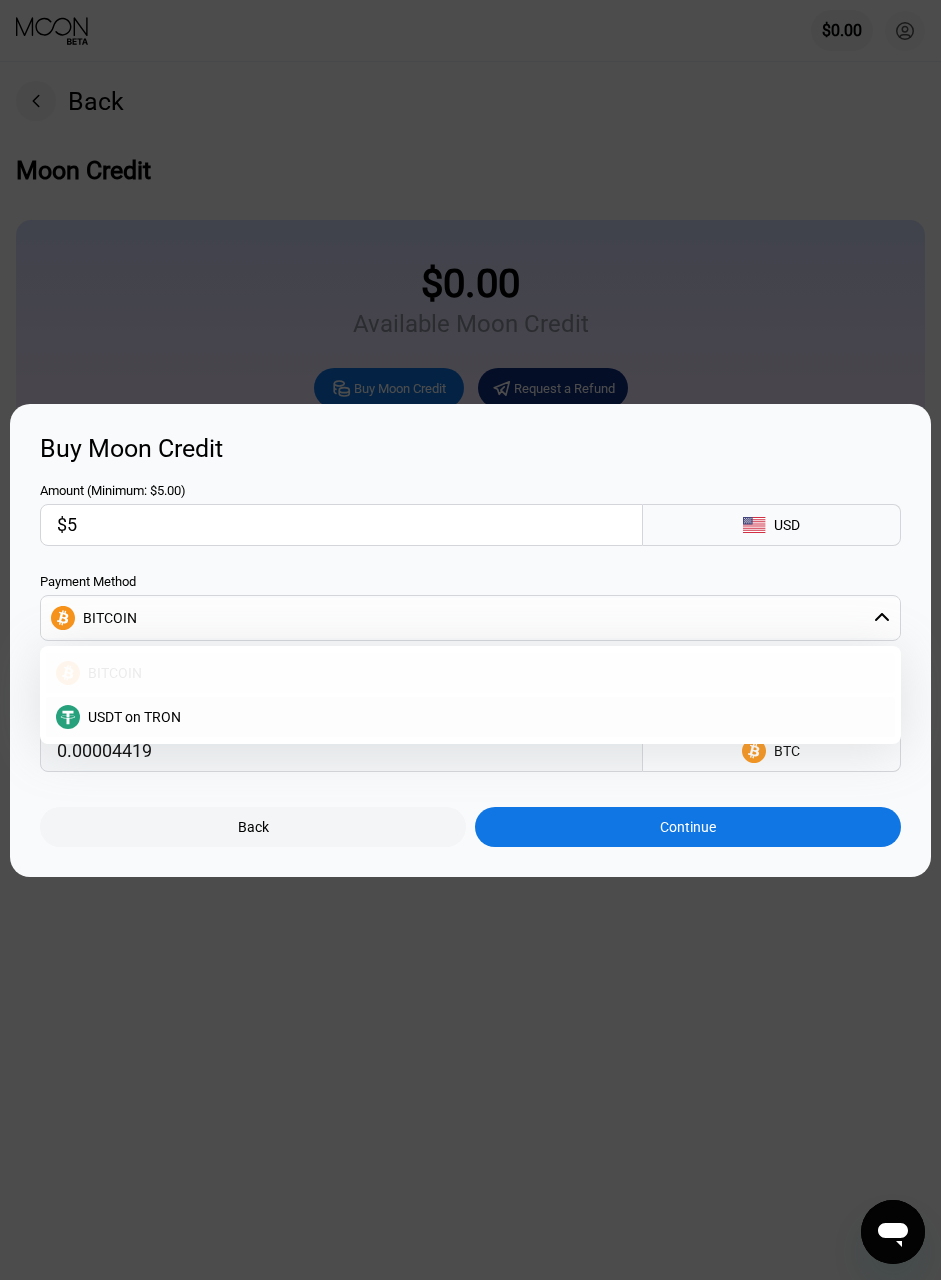 click on "BITCOIN" at bounding box center [115, 673] 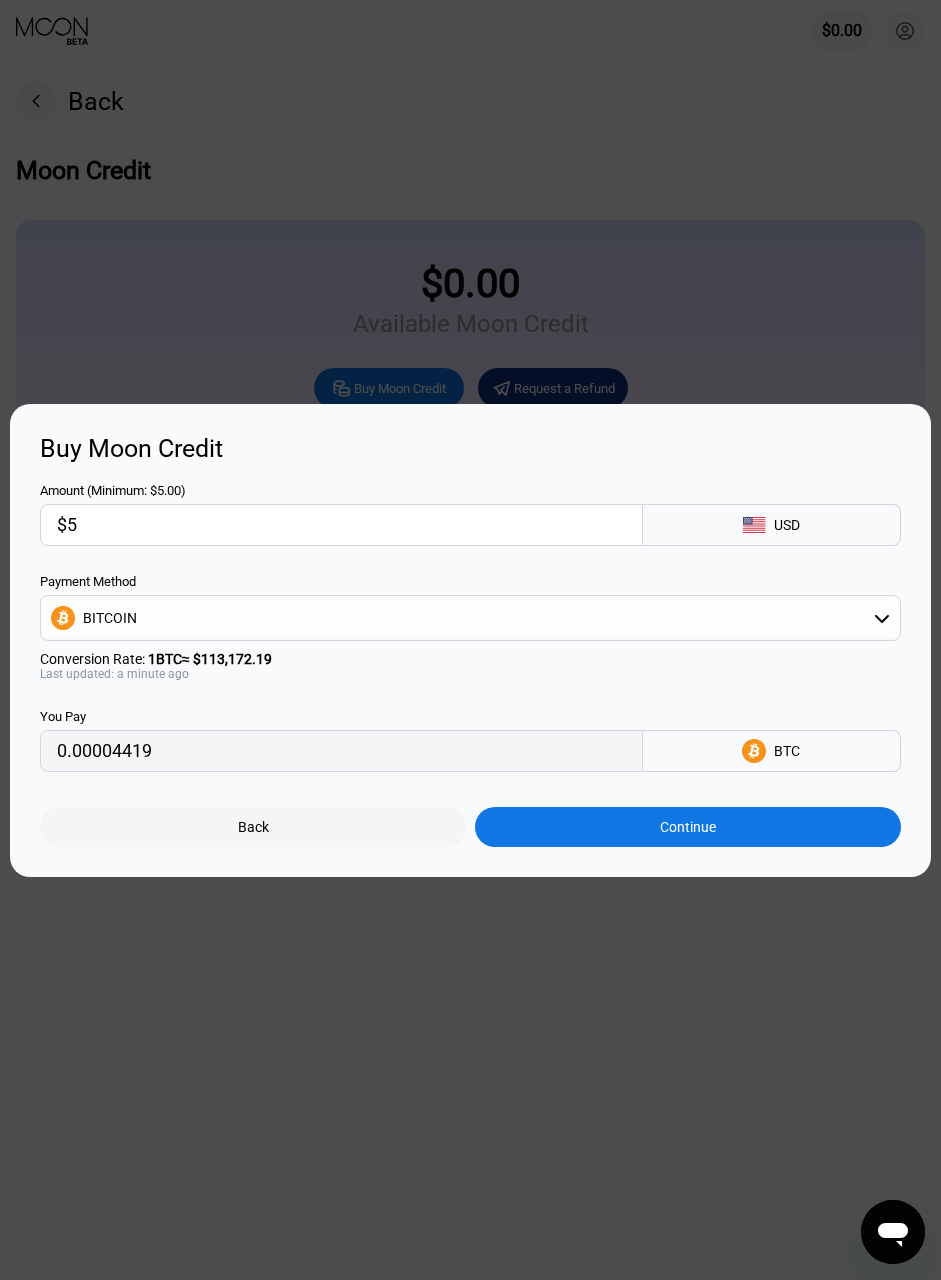 click on "Continue" at bounding box center (688, 827) 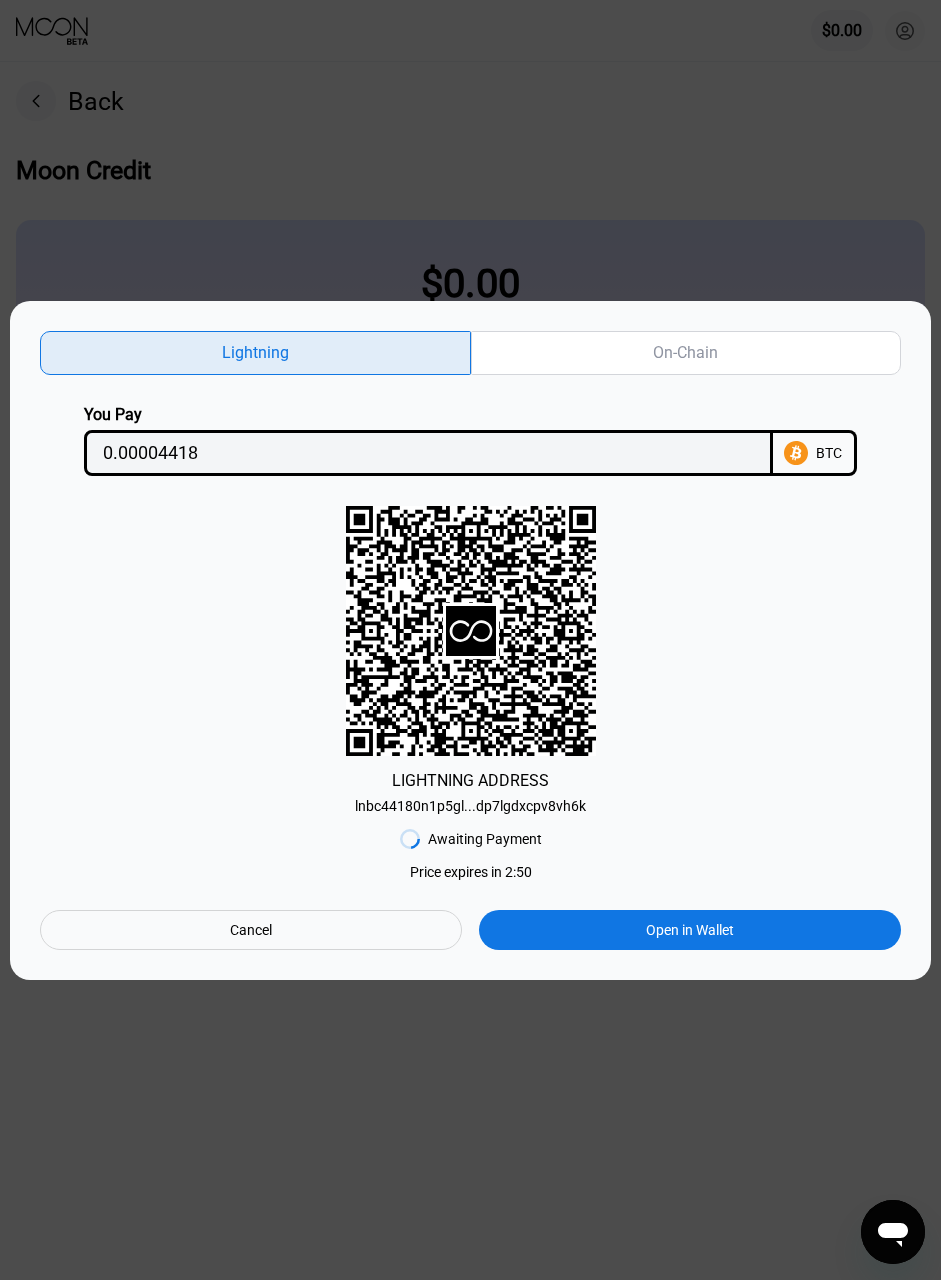 click on "LIGHTNING   ADDRESS lnbc44180n1p5gl...dp7lgdxcpv8vh6k" at bounding box center (470, 660) 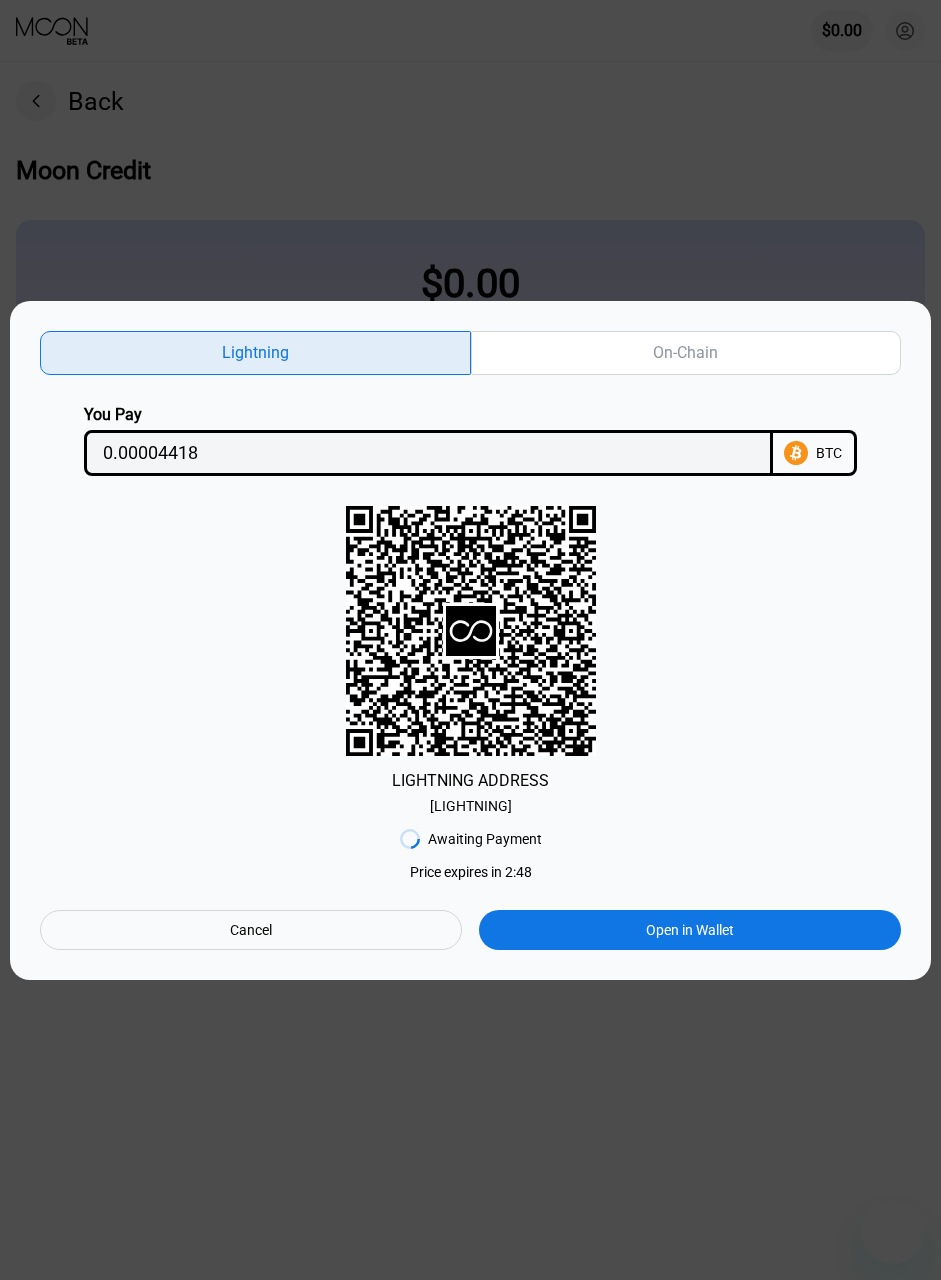 scroll, scrollTop: 0, scrollLeft: 0, axis: both 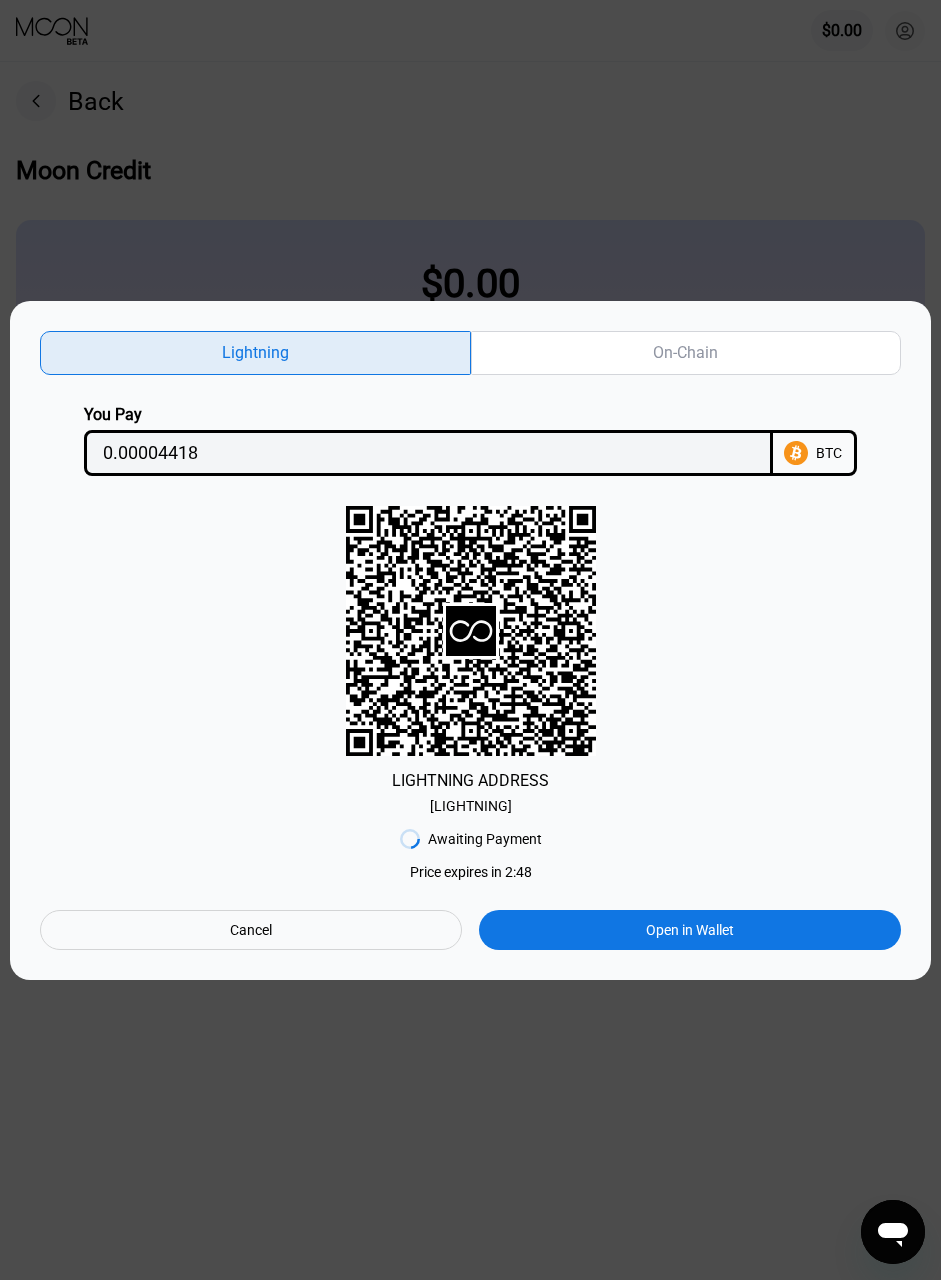 click on "On-Chain" at bounding box center (685, 352) 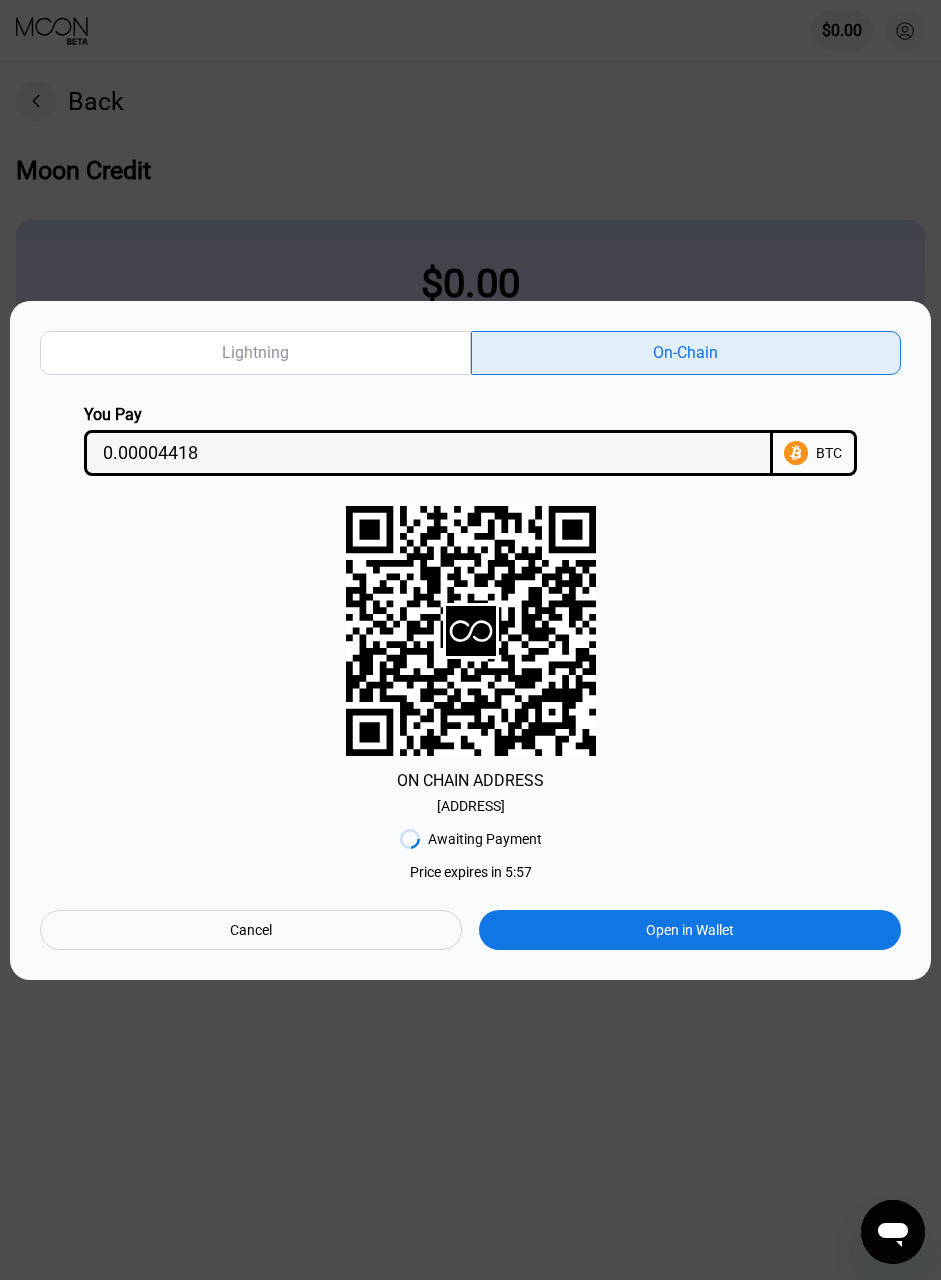 click on "ON CHAIN   ADDRESS bc1q40glrsuswry...fldps9zq6nm9m7s" at bounding box center [470, 660] 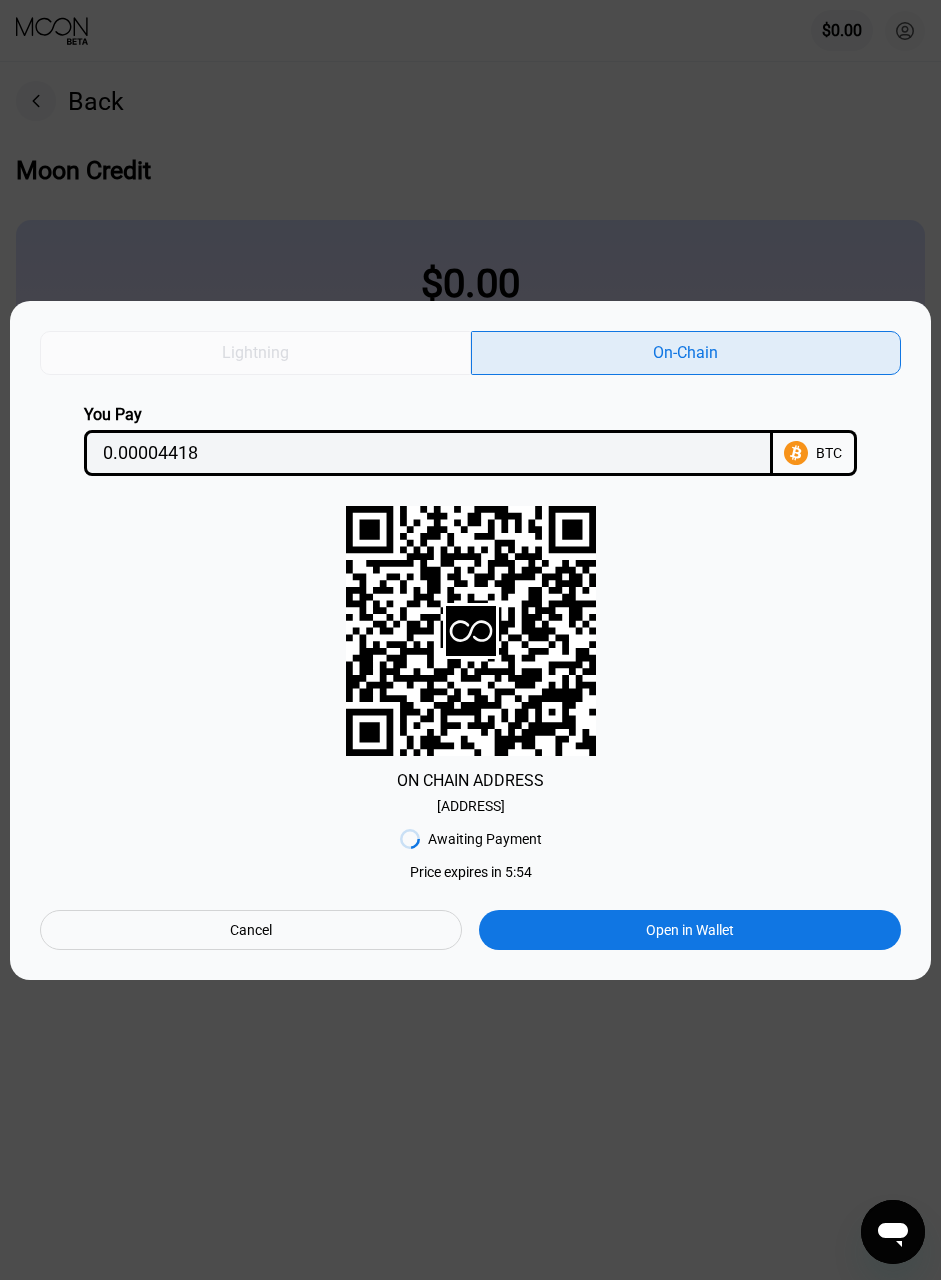 click on "Lightning" at bounding box center (255, 353) 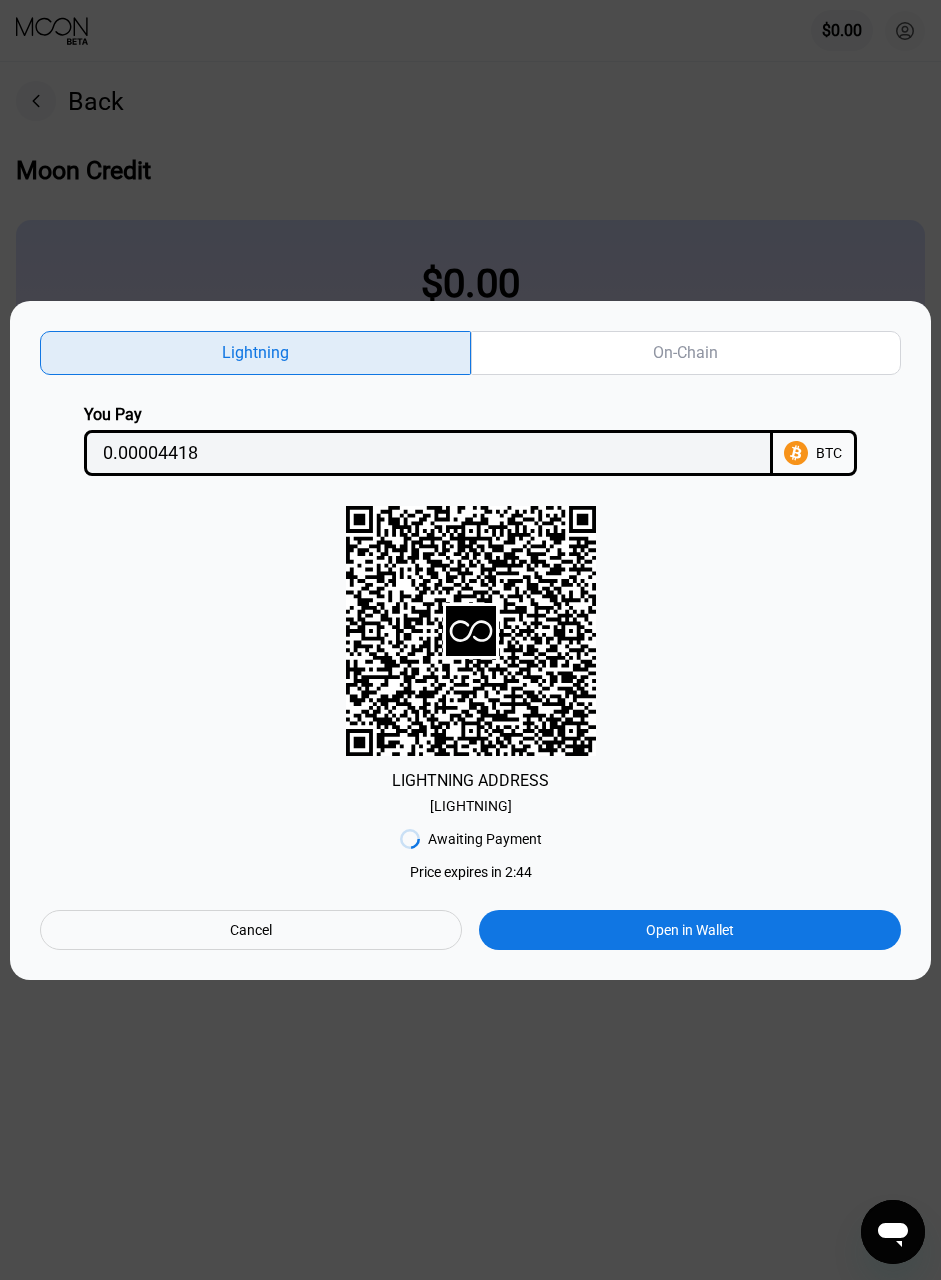 click on "Open in Wallet" at bounding box center [690, 930] 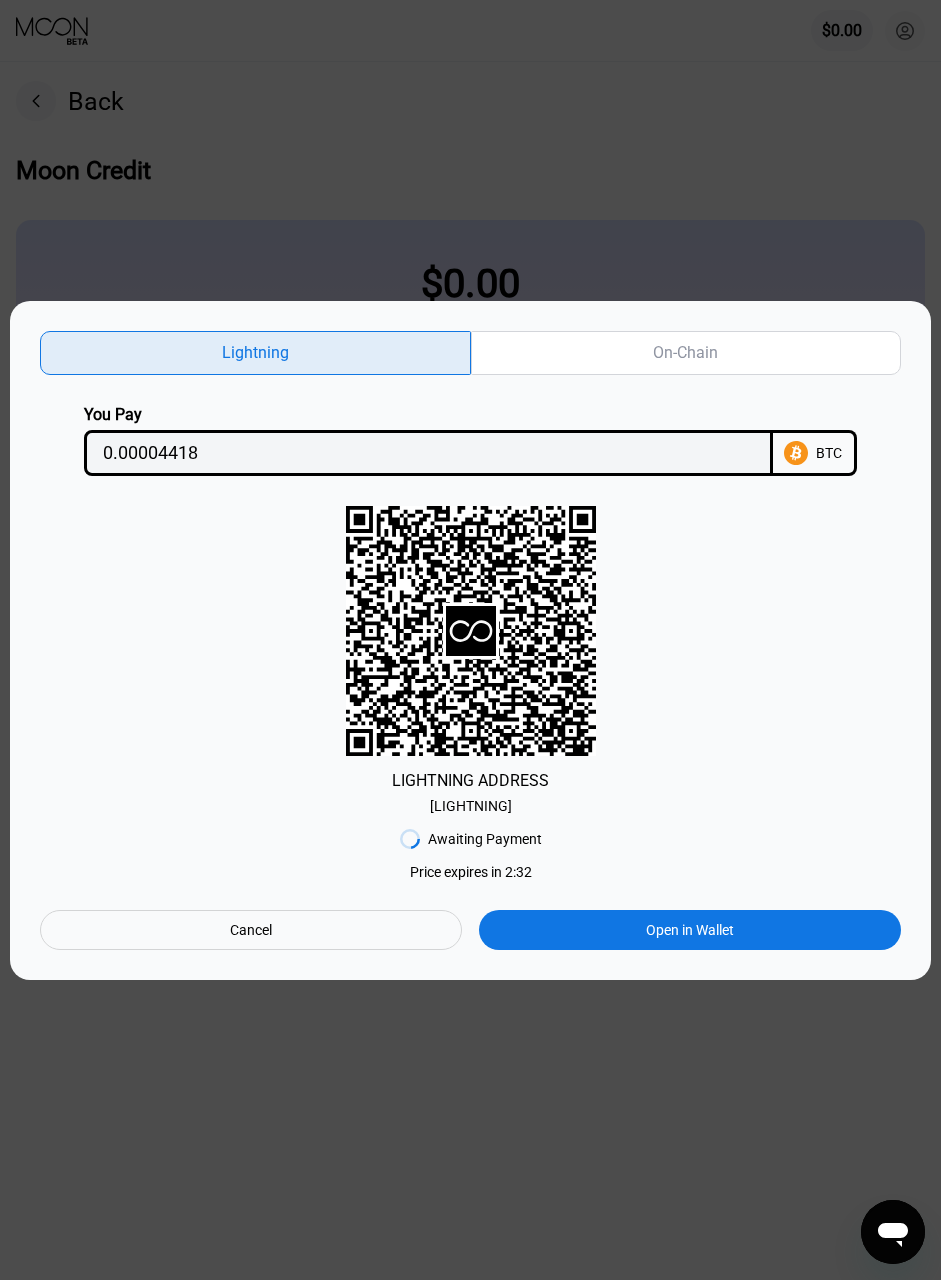 click on "Cancel" at bounding box center (251, 930) 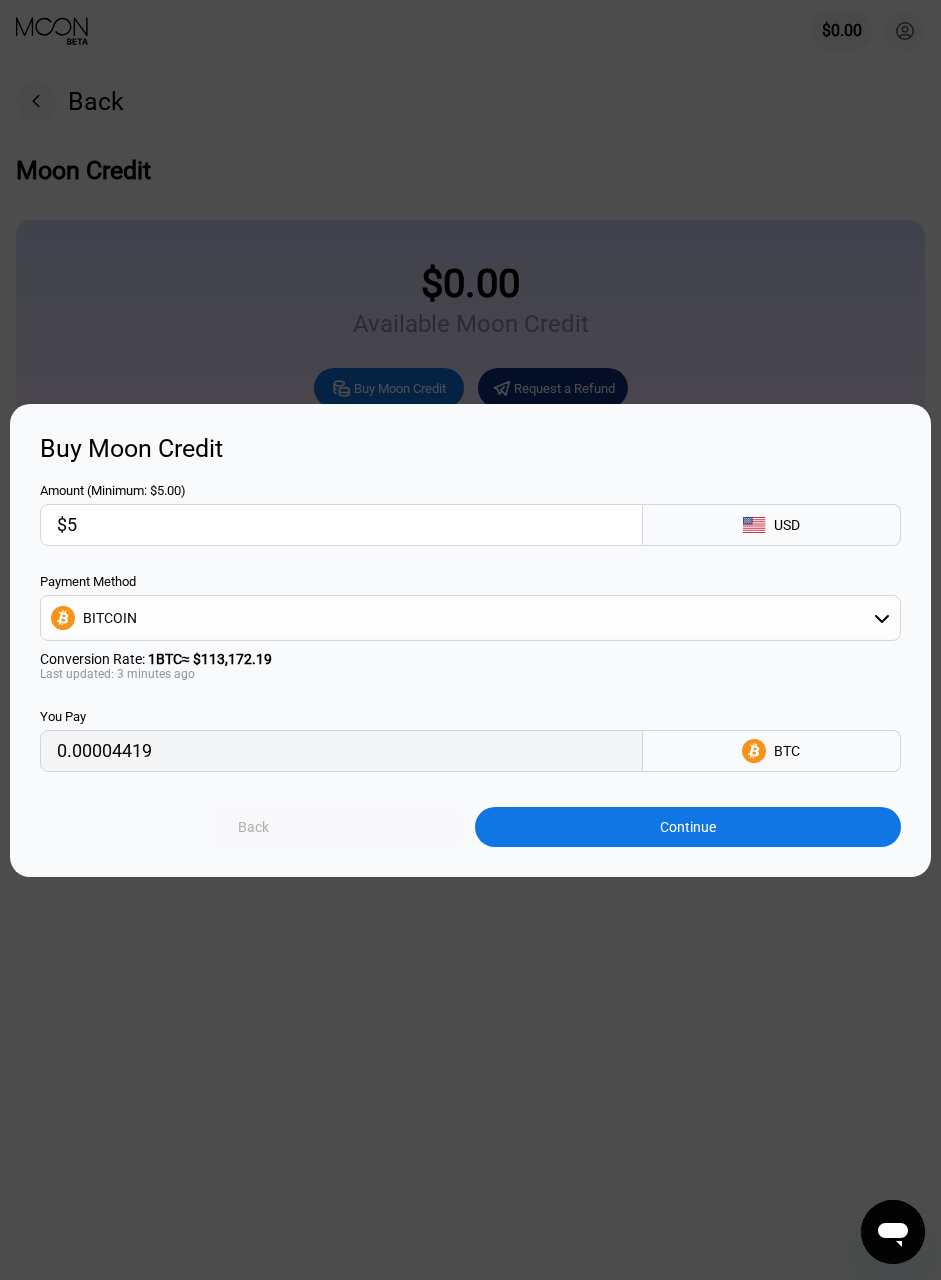 click on "Back" at bounding box center [253, 827] 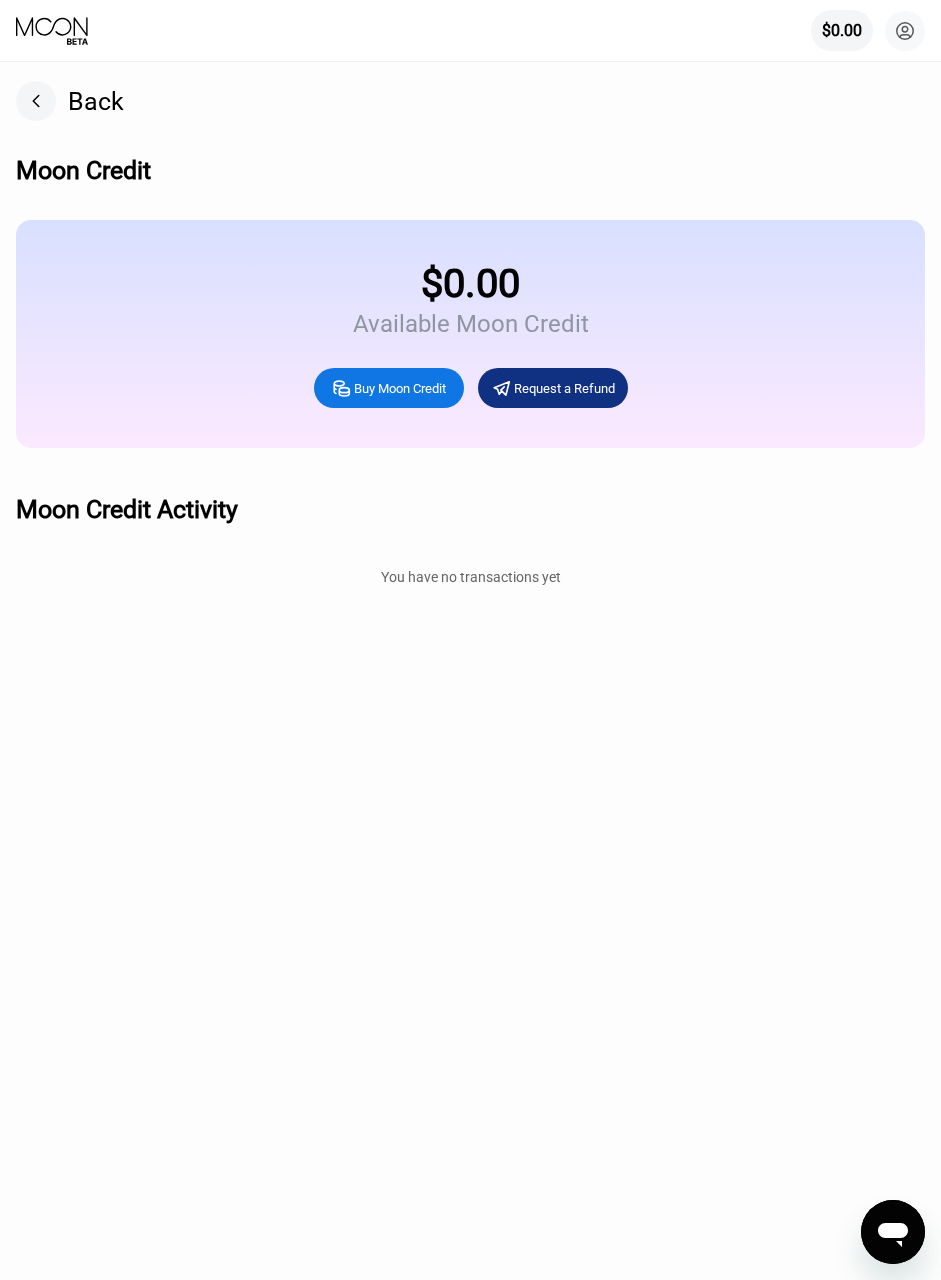drag, startPoint x: 296, startPoint y: 263, endPoint x: 250, endPoint y: 320, distance: 73.24616 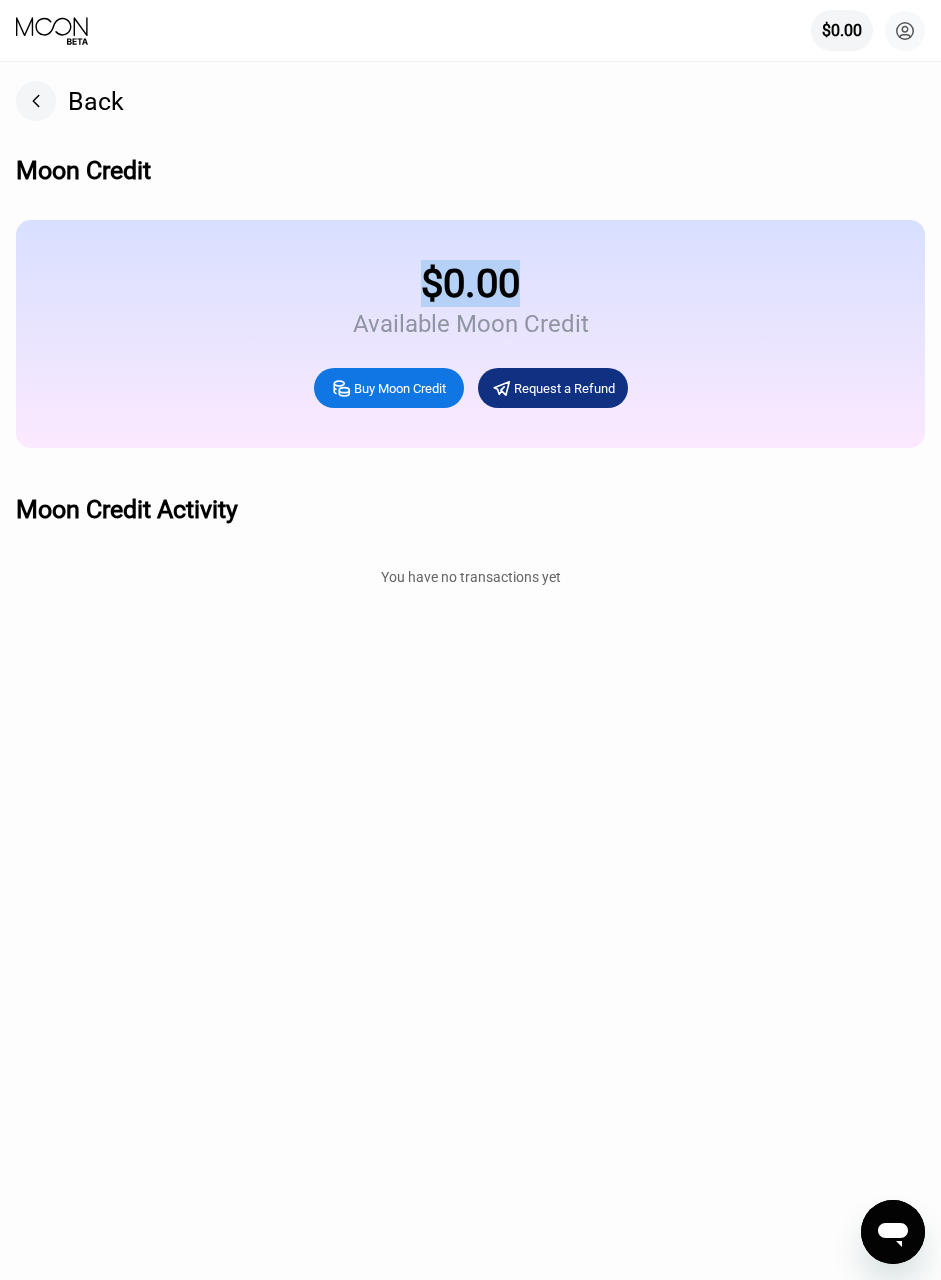 drag, startPoint x: 535, startPoint y: 294, endPoint x: 430, endPoint y: 253, distance: 112.720894 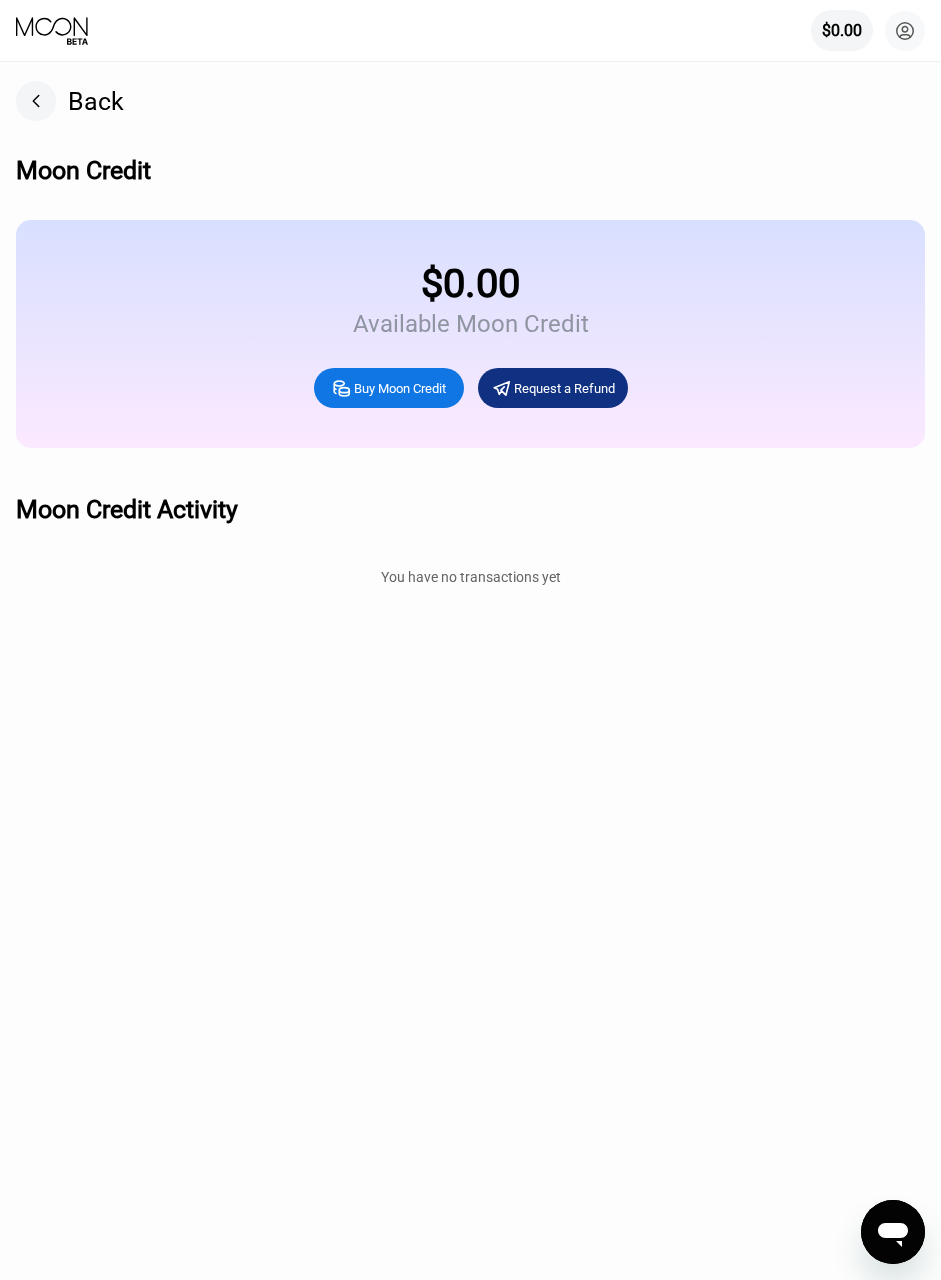 click on "$0.00 Available Moon Credit Buy Moon Credit Request a Refund" at bounding box center [470, 334] 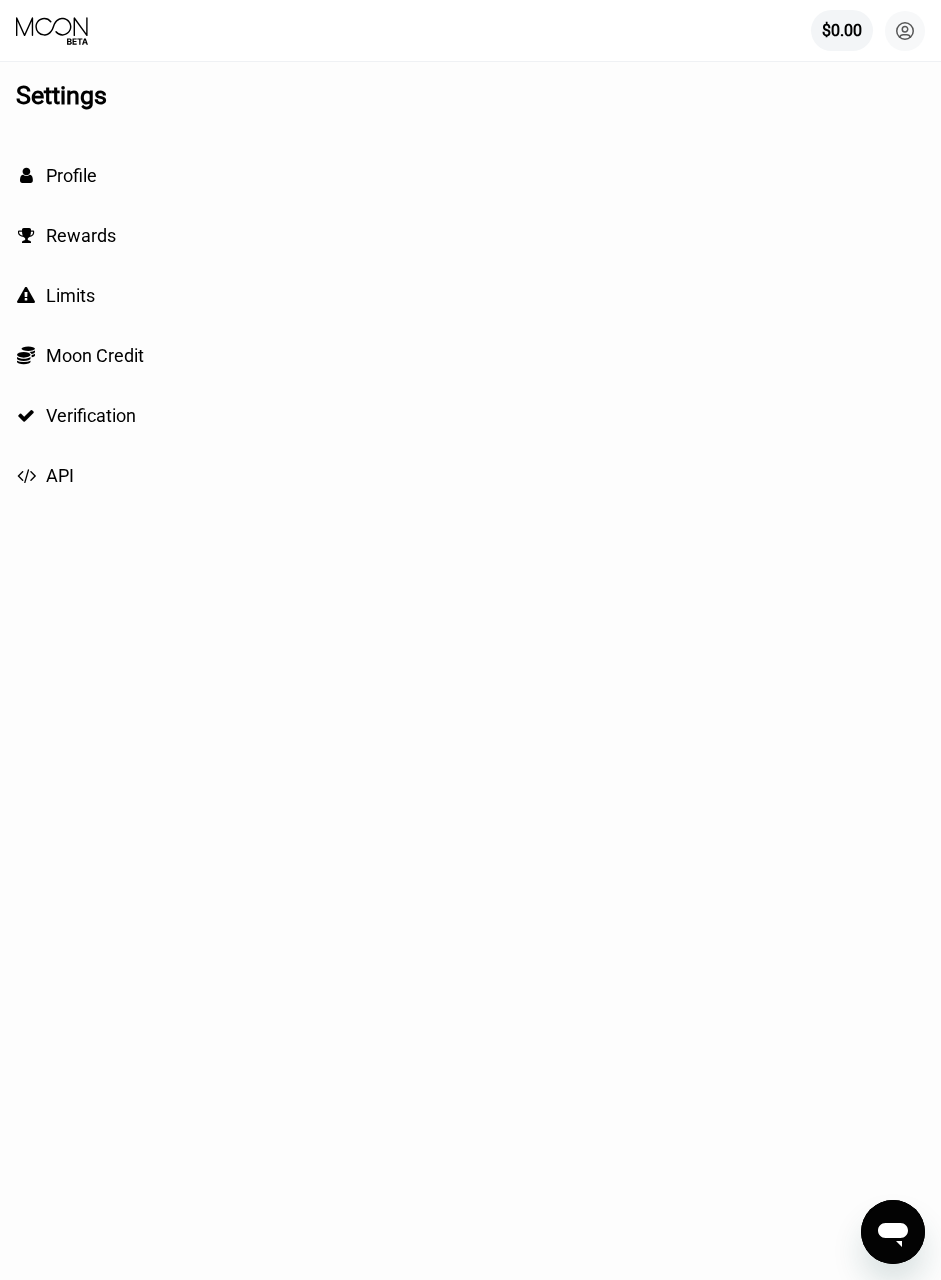 click on "Limits" at bounding box center (70, 295) 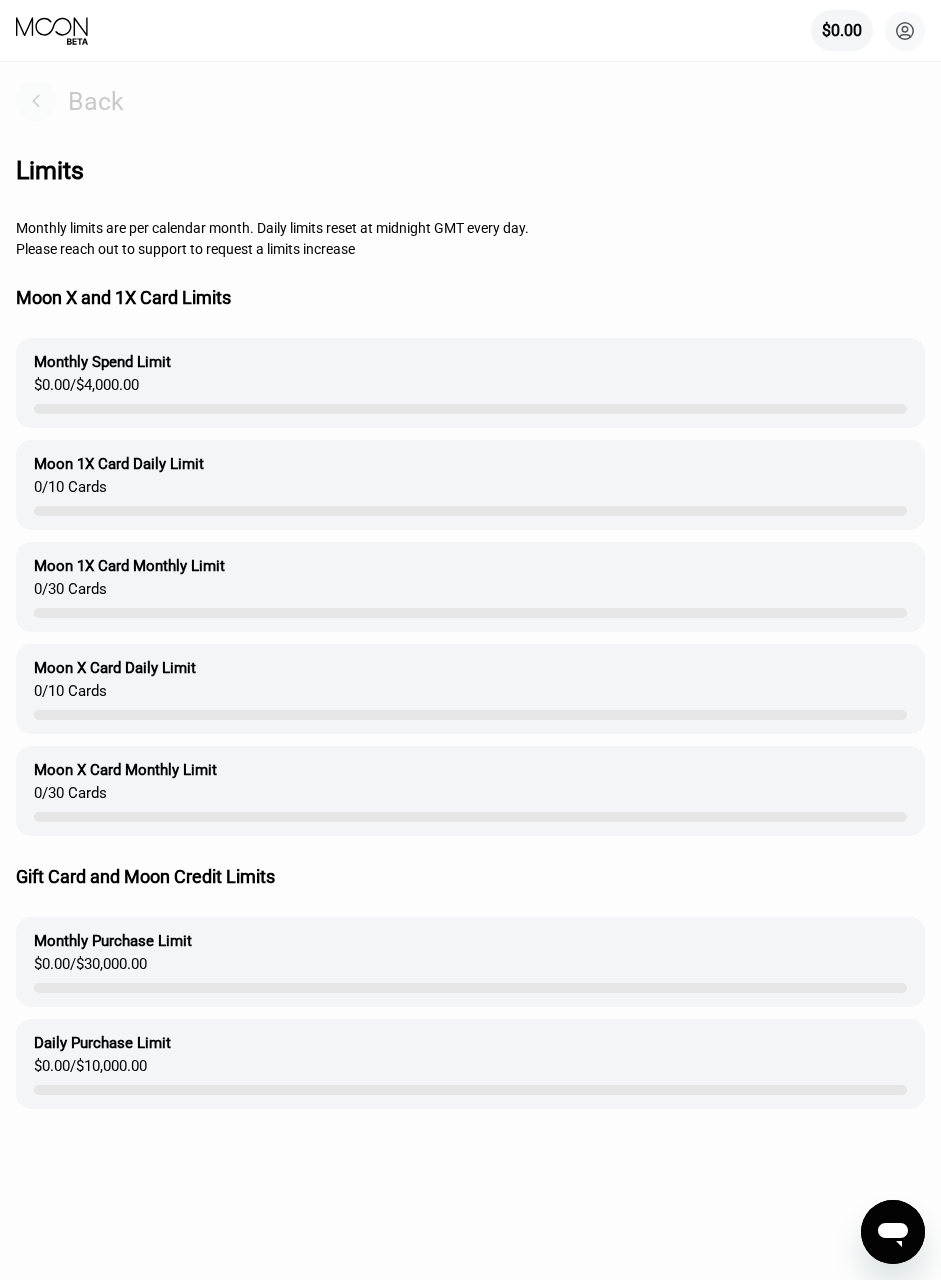 click 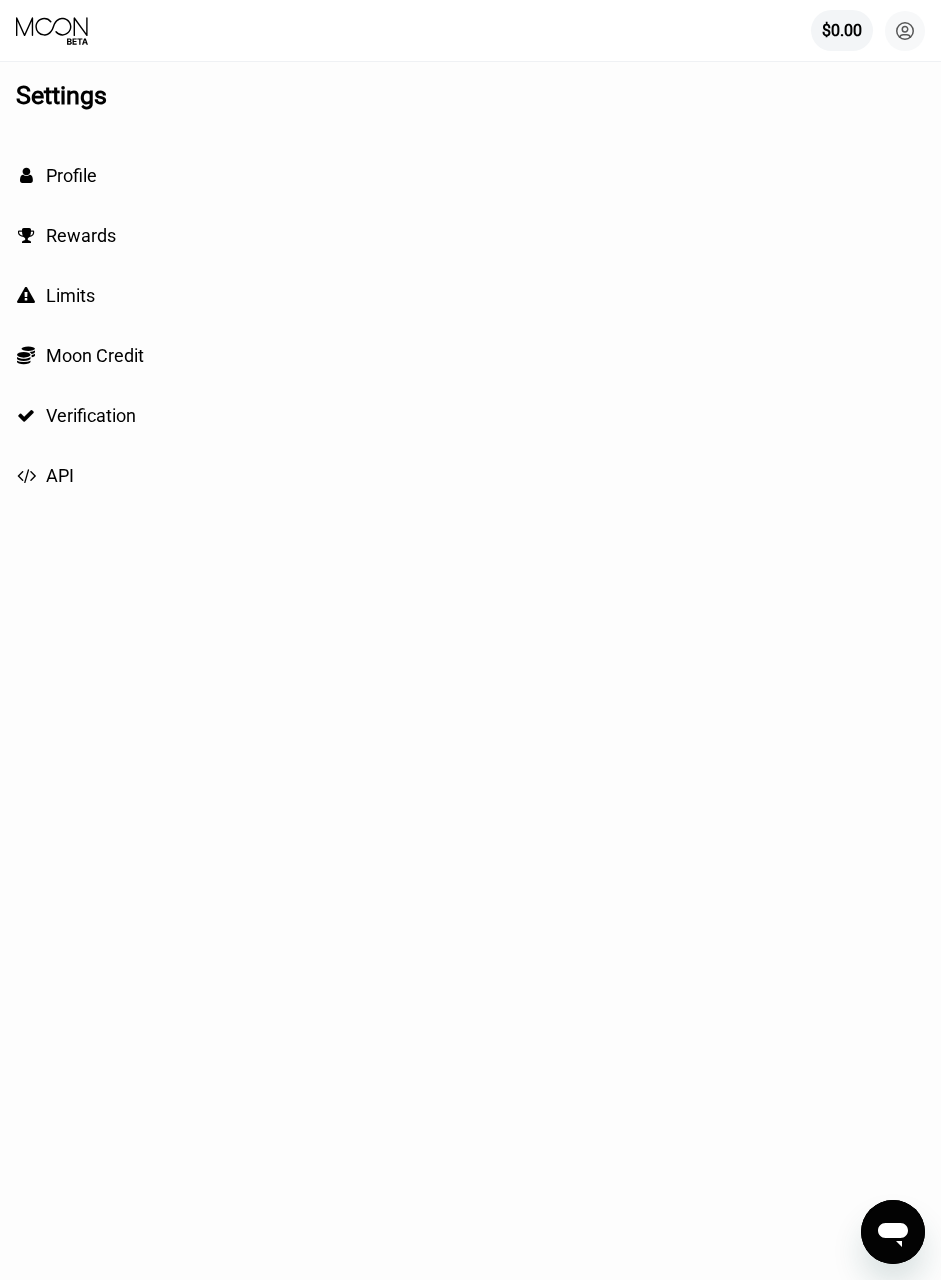 click on " Moon Credit" at bounding box center (470, 355) 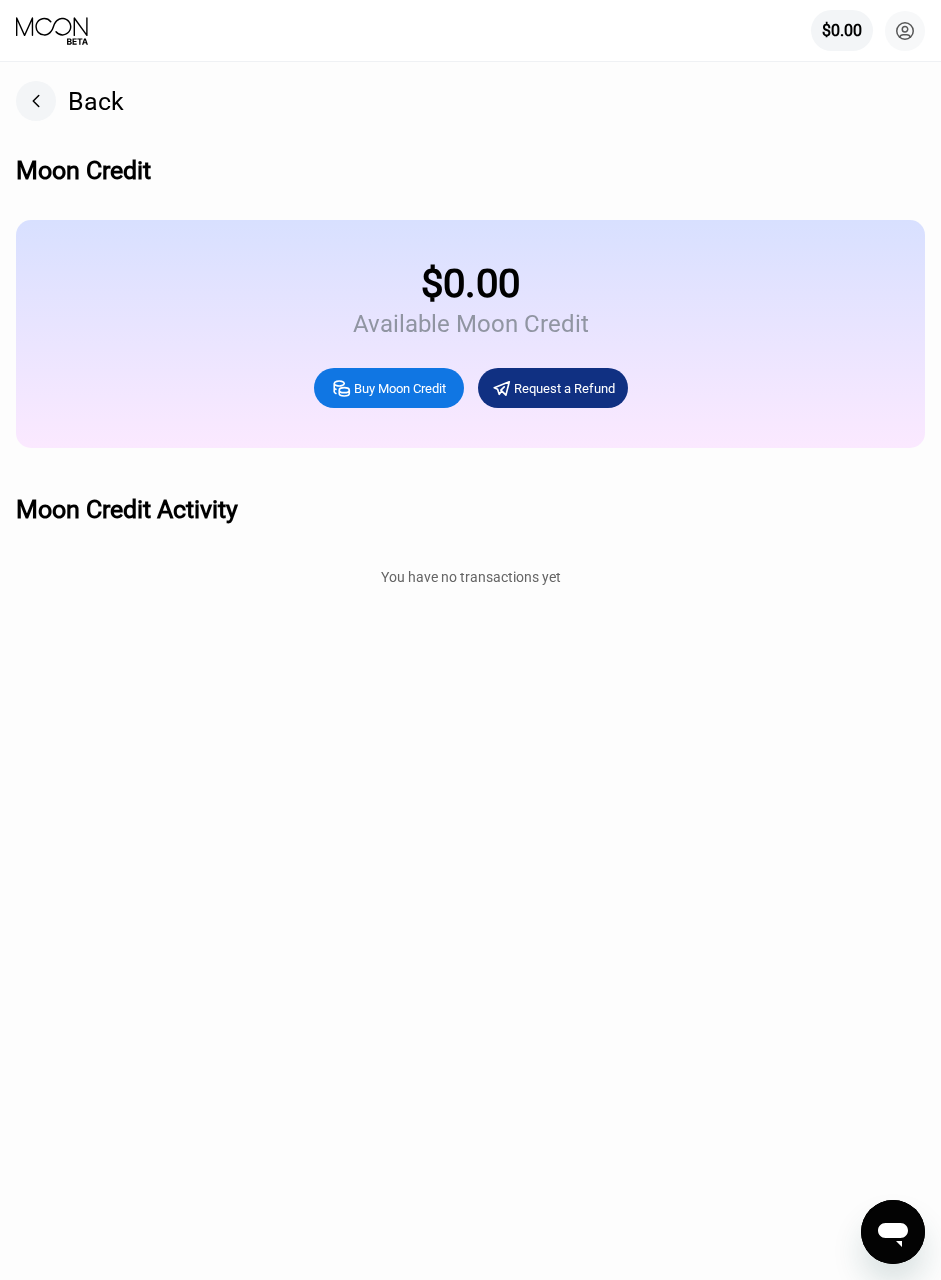 click 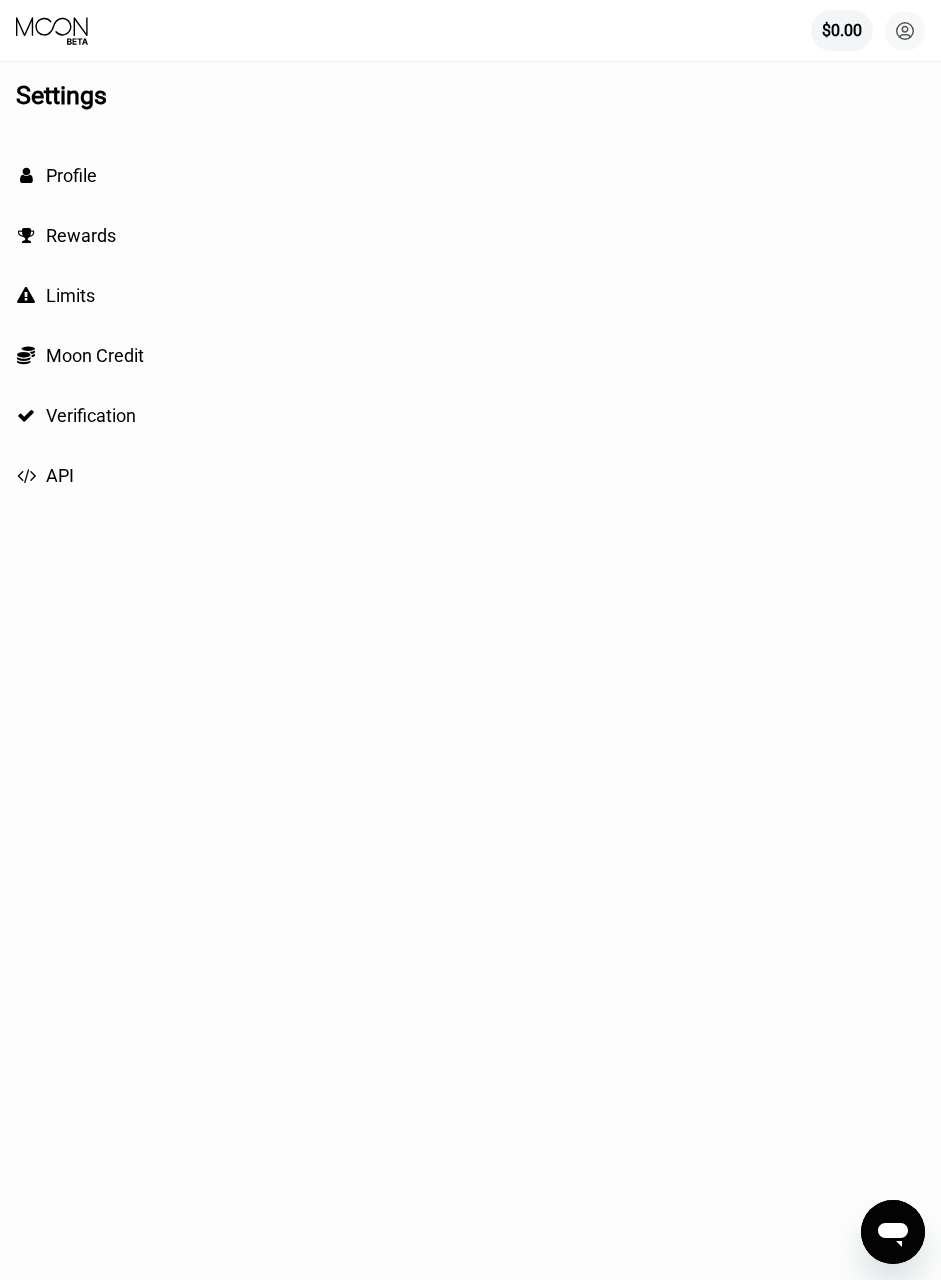 click on "Verification" at bounding box center (91, 415) 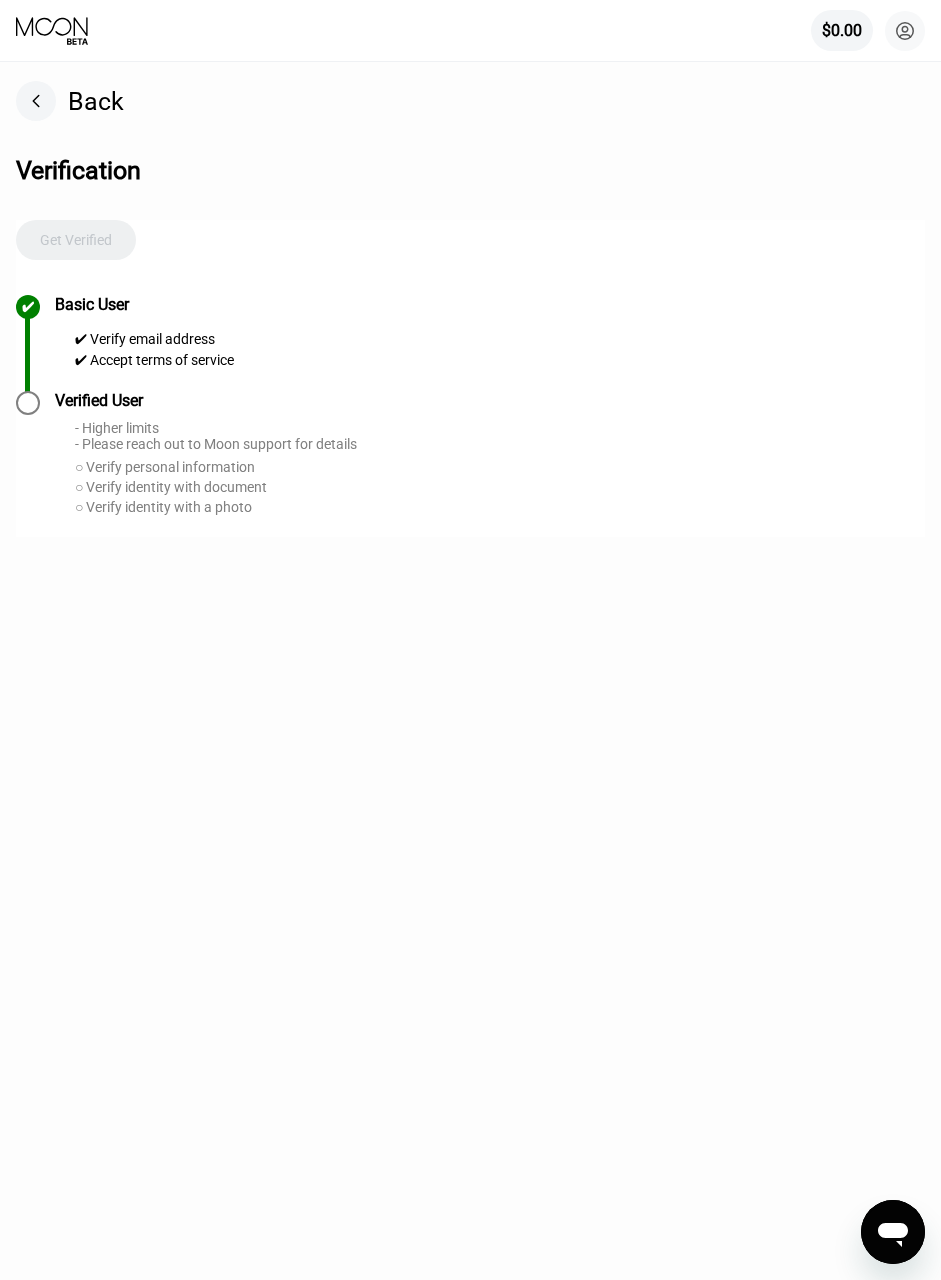 drag, startPoint x: 299, startPoint y: 522, endPoint x: 104, endPoint y: 427, distance: 216.91013 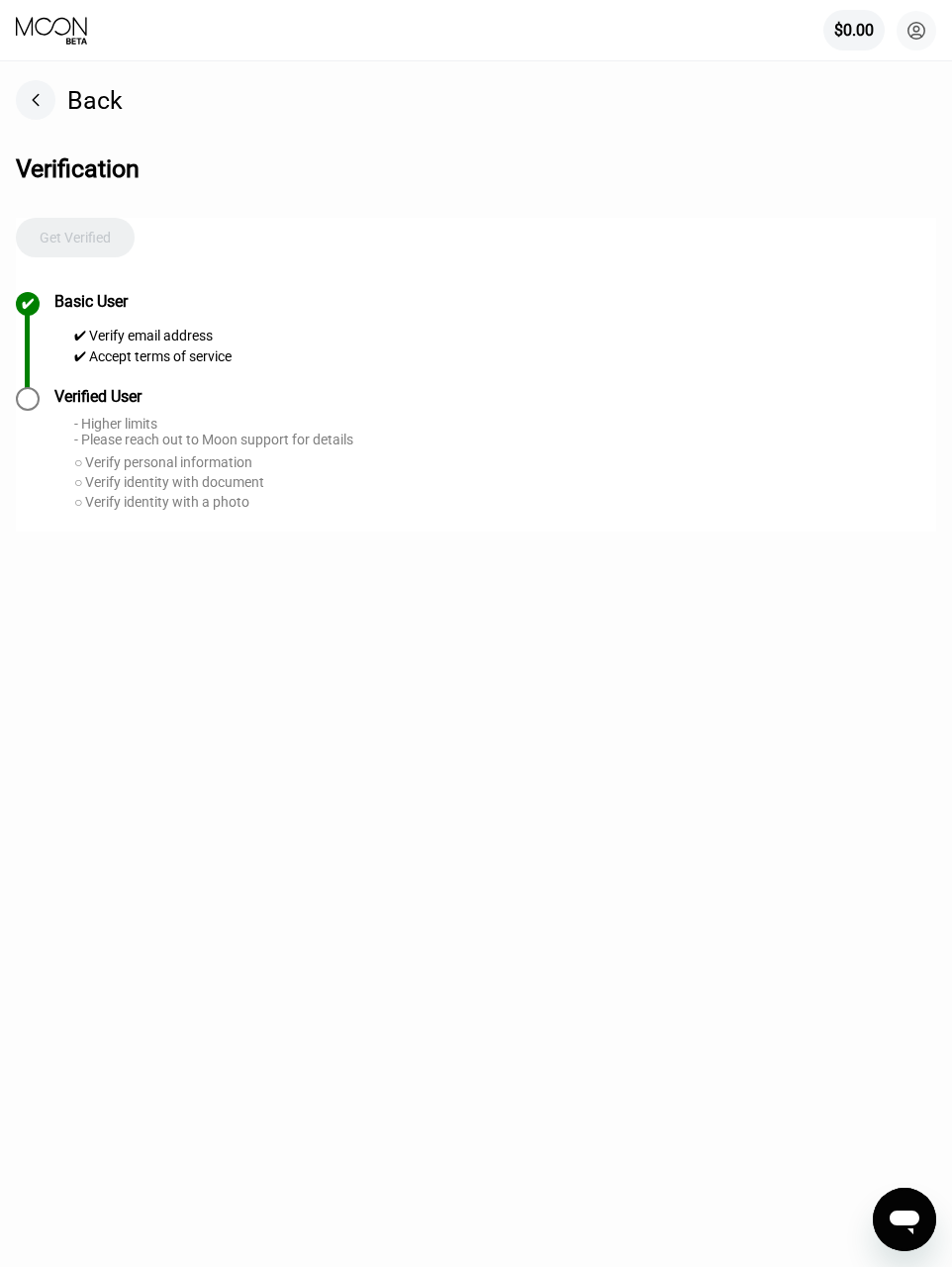 drag, startPoint x: 42, startPoint y: 97, endPoint x: 58, endPoint y: 134, distance: 40.311289 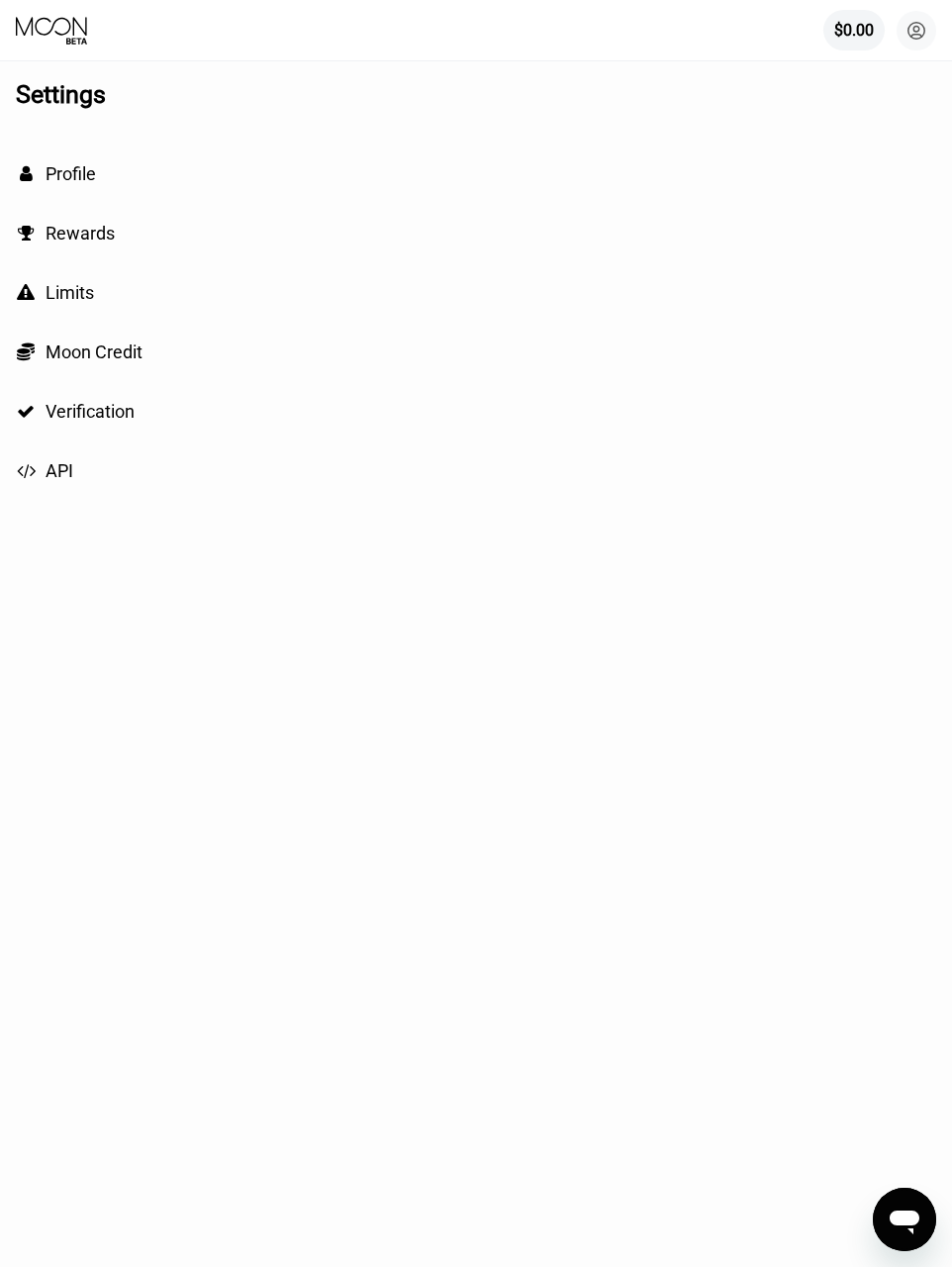 click on " Profile" at bounding box center [55, 173] 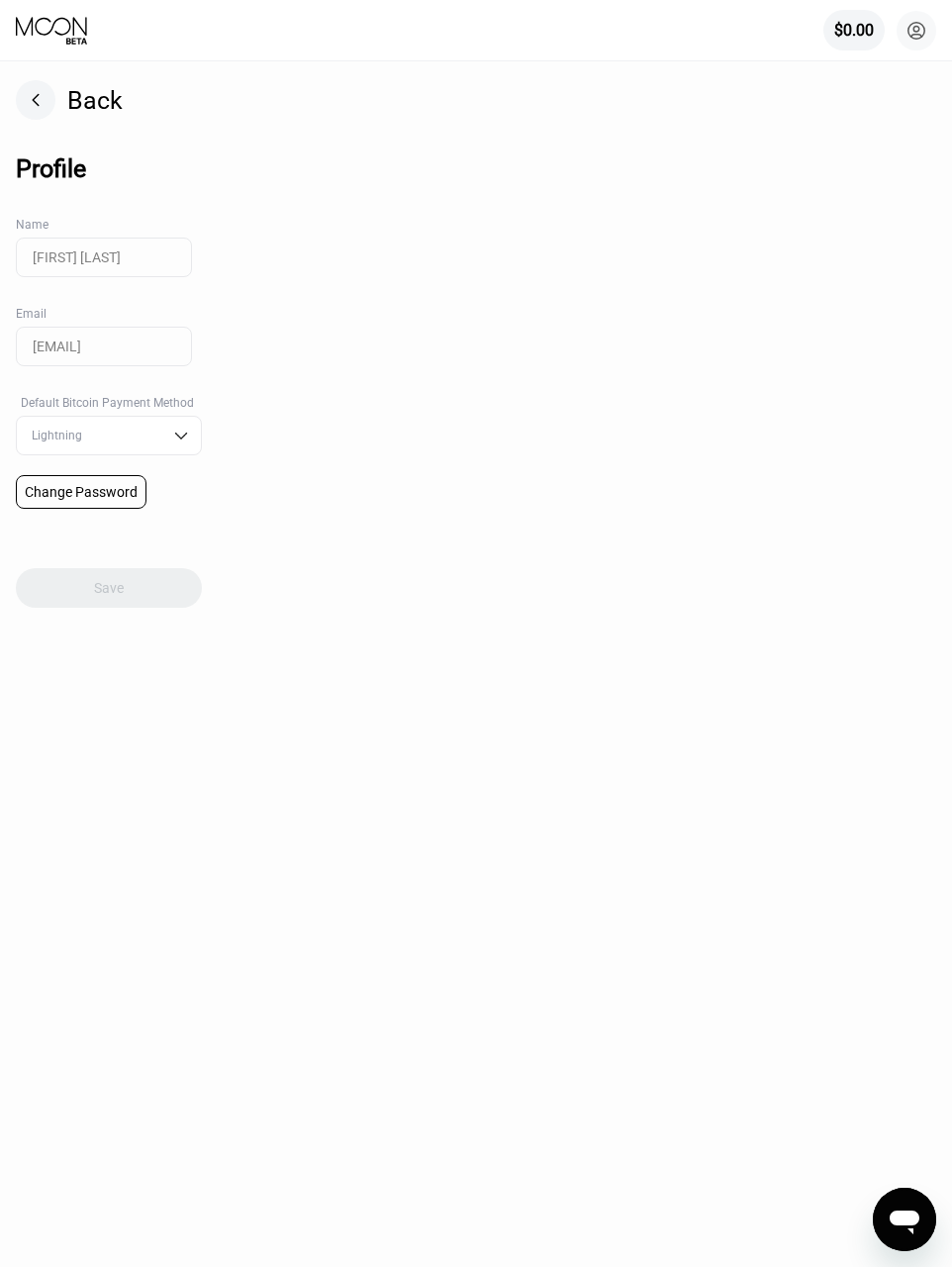 click on "Lightning" at bounding box center [109, 436] 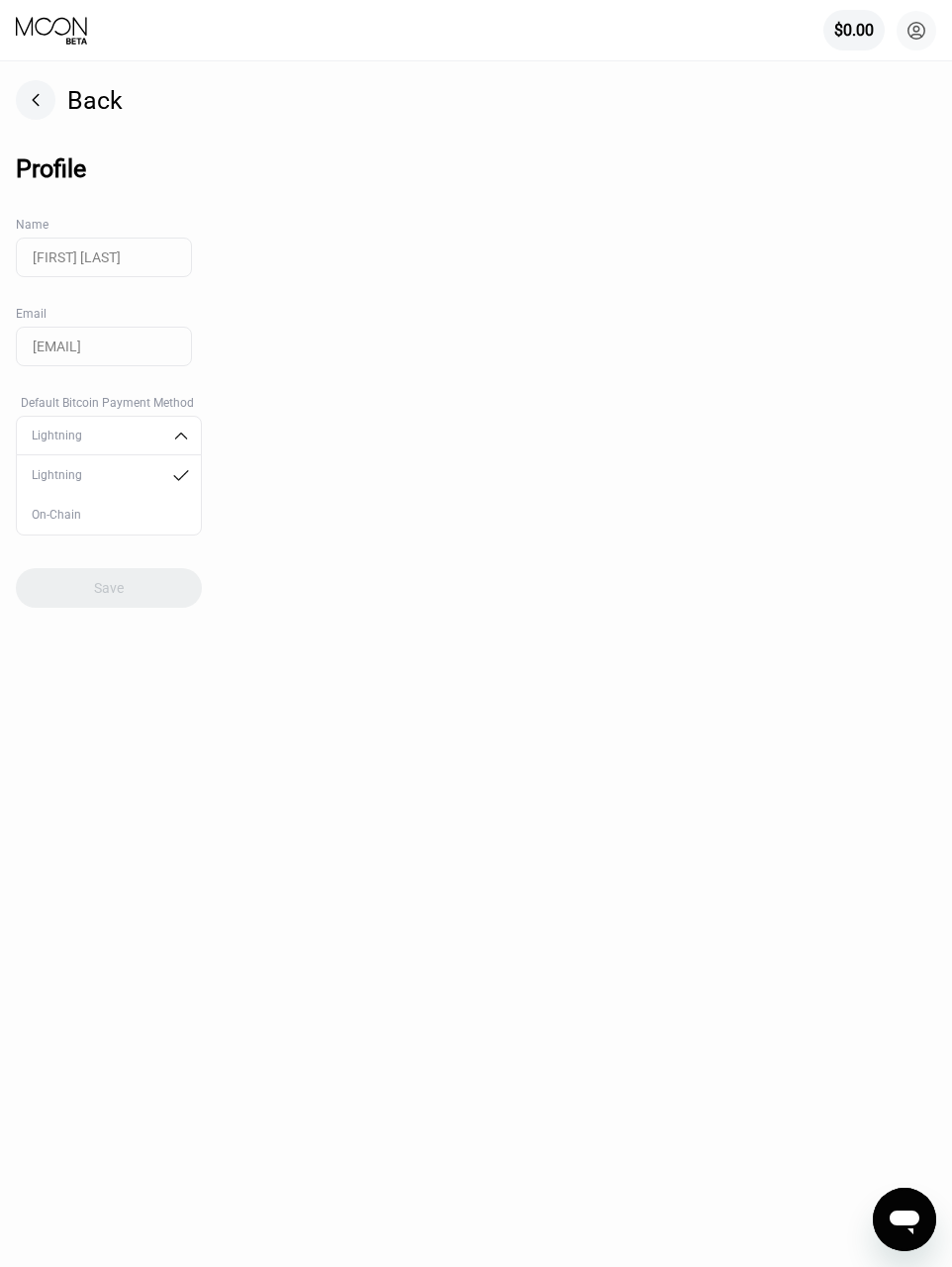 click on "Back Profile Name Felipe Kautzmann Email felipe.kautzmann@gmail.com Default Bitcoin Payment Method Lightning Lightning On-Chain Change Password Save" at bounding box center [476, 663] 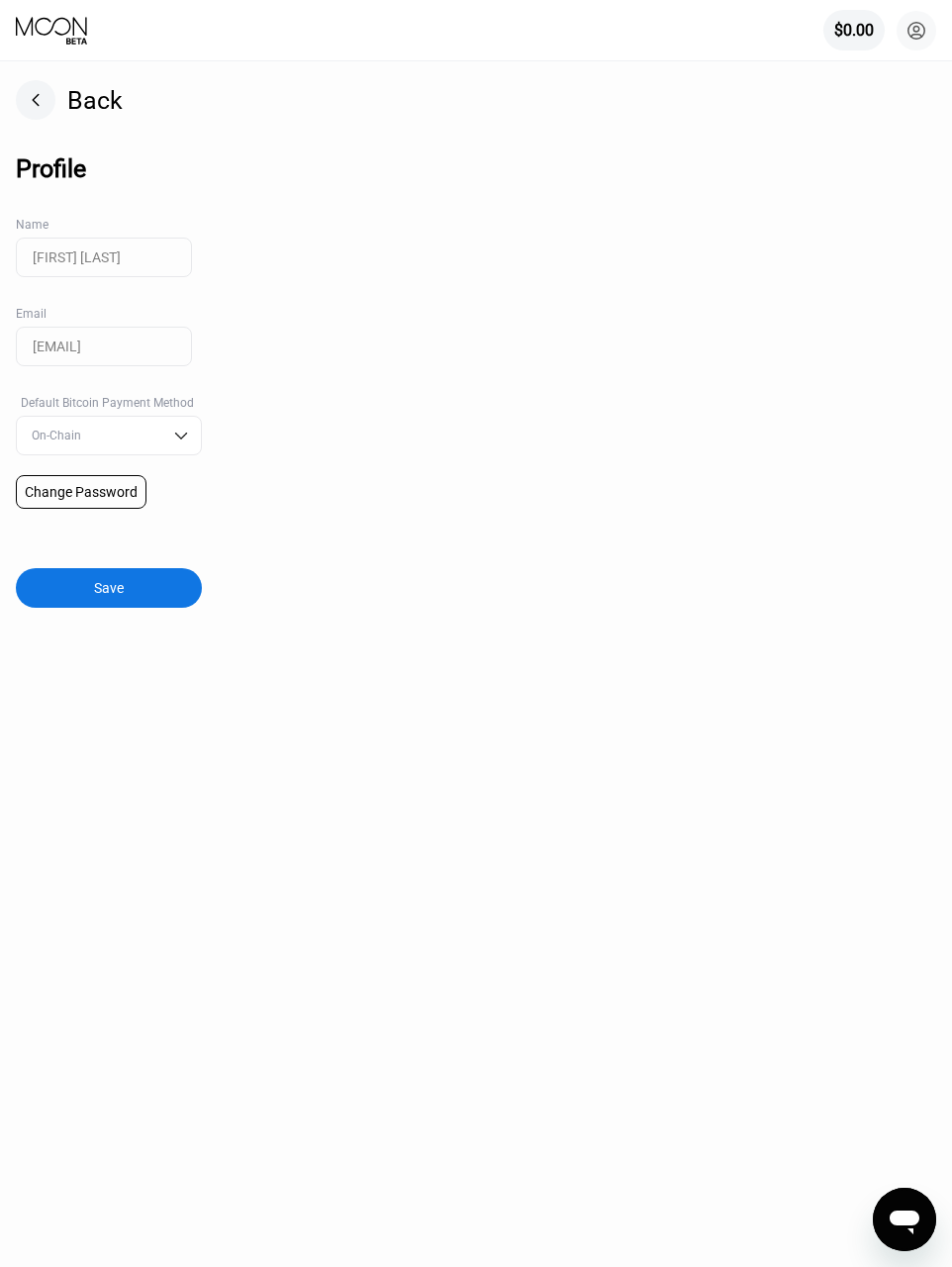 click on "Back Profile Name Felipe Kautzmann Email felipe.kautzmann@gmail.com Default Bitcoin Payment Method On-Chain Change Password Save" at bounding box center [476, 663] 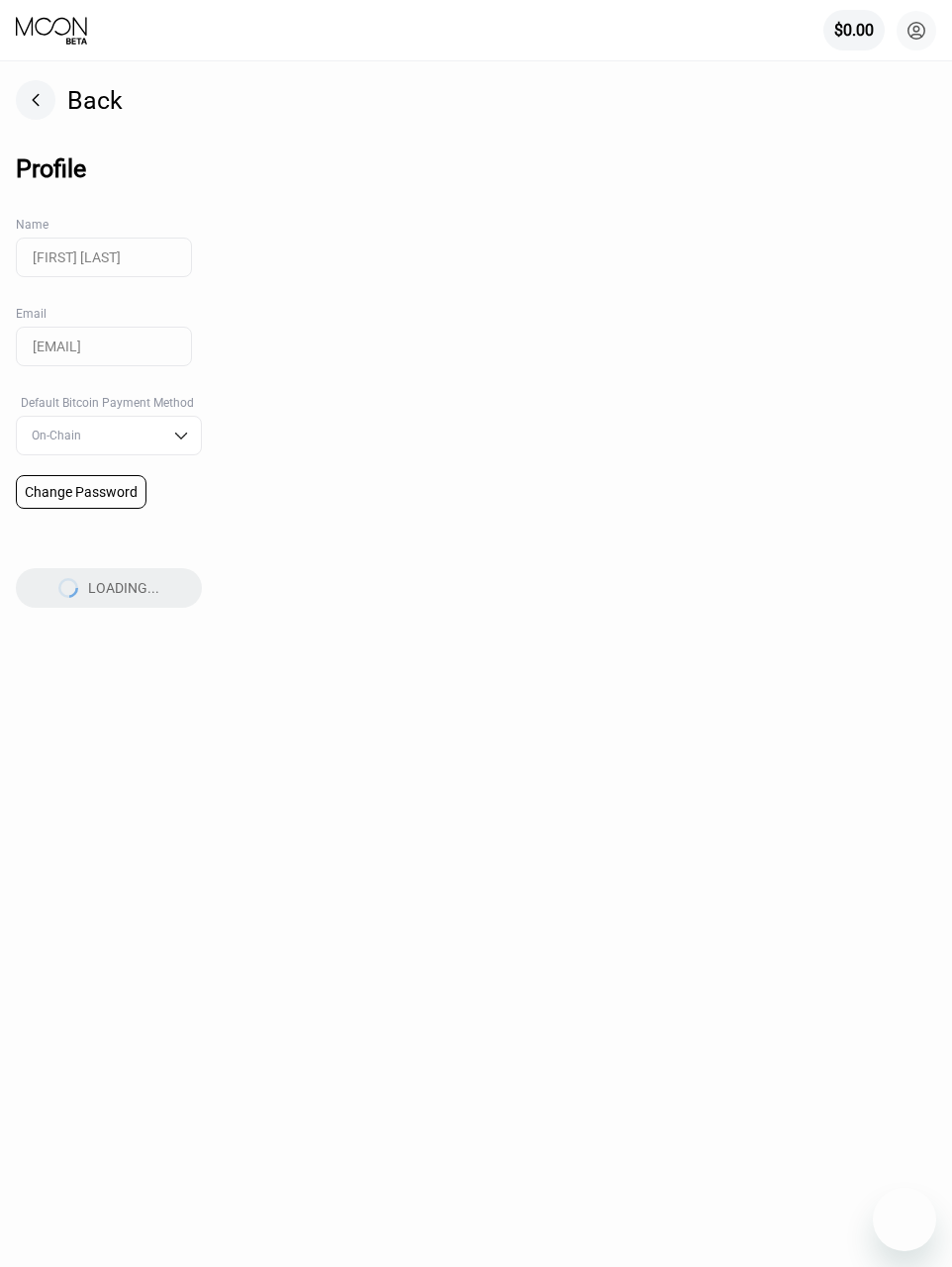 scroll, scrollTop: 0, scrollLeft: 0, axis: both 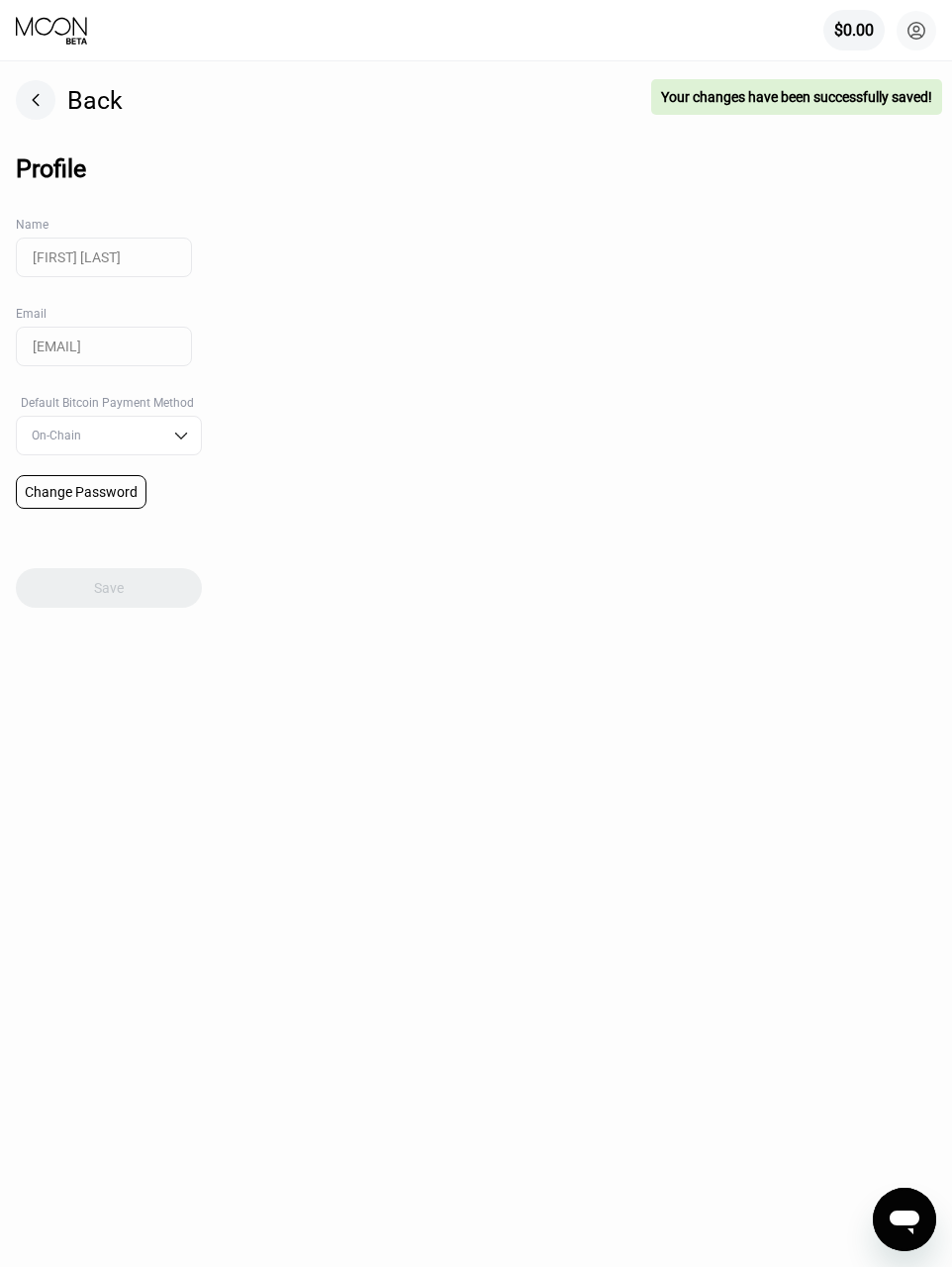 click 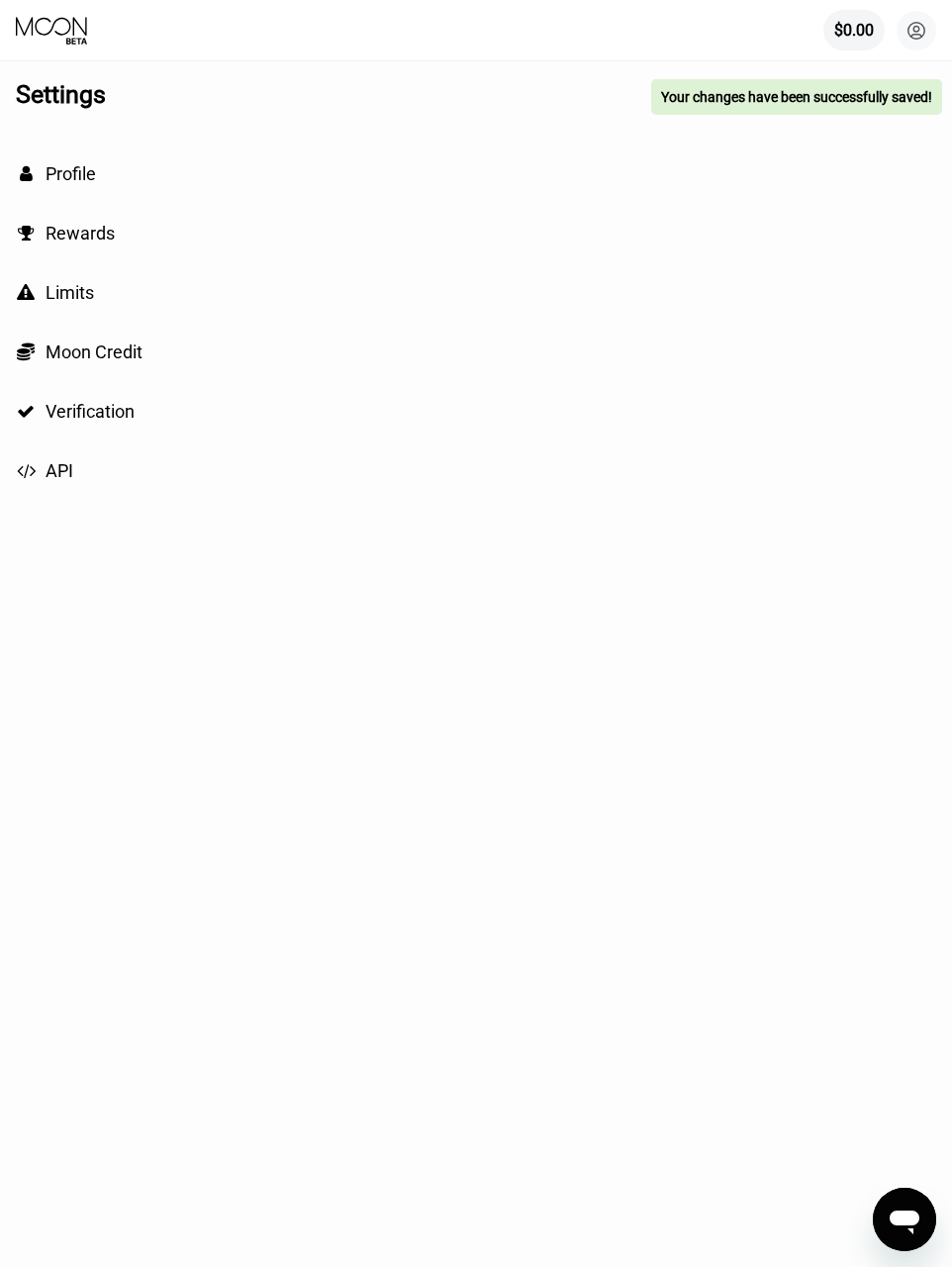 click on " Profile" at bounding box center (476, 173) 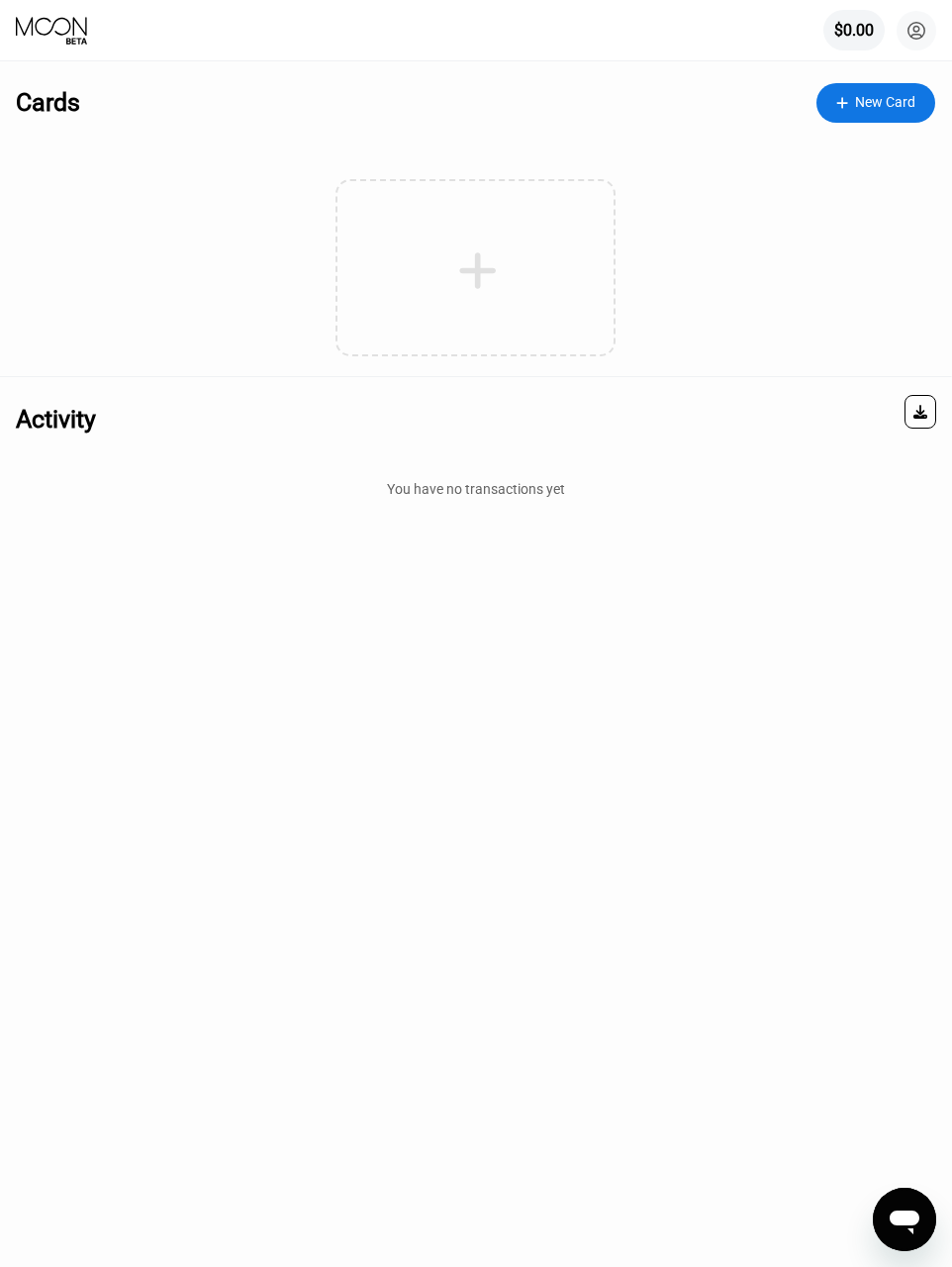 click at bounding box center (478, 270) 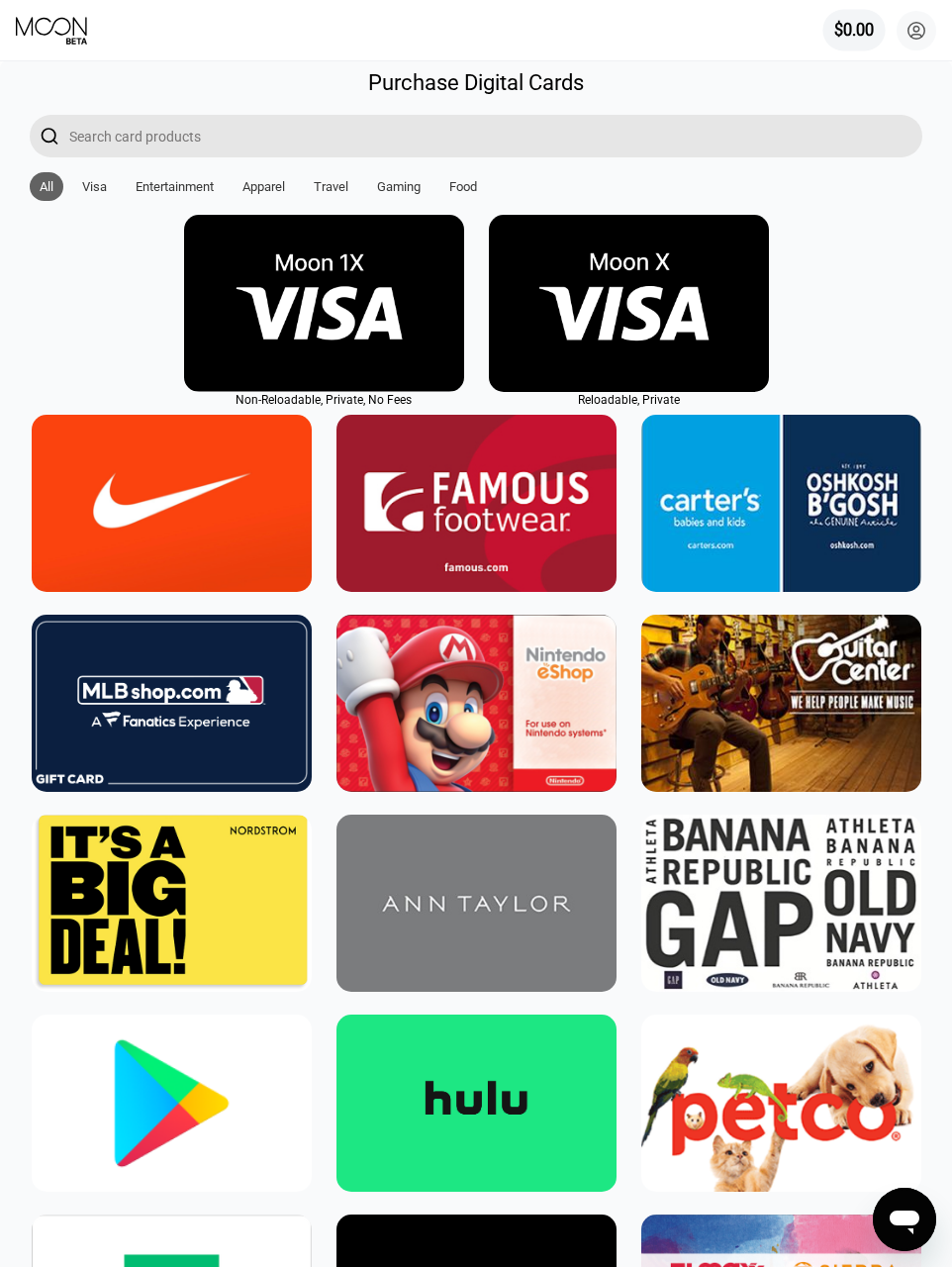 click on "$0.00" at bounding box center (854, 30) 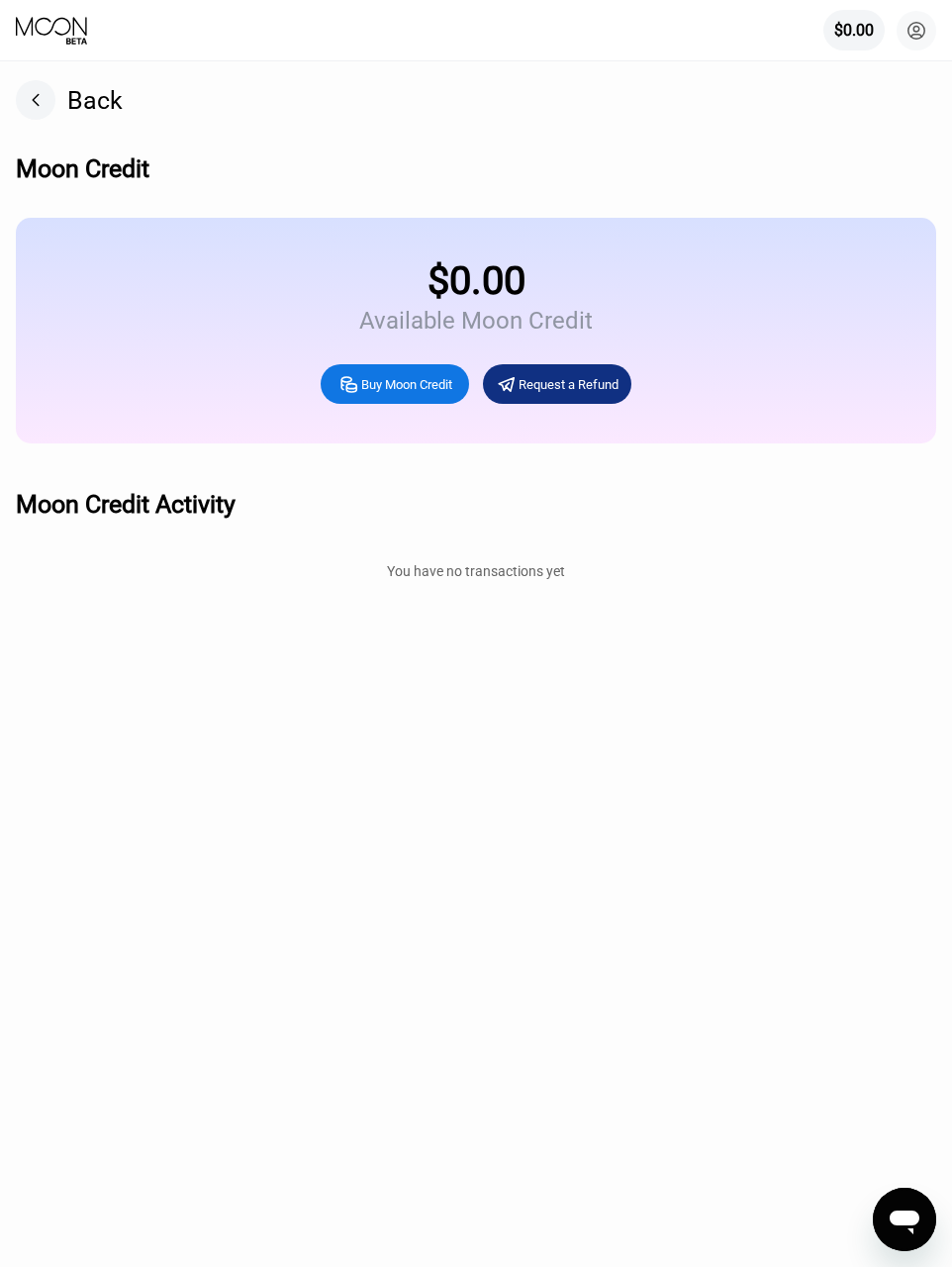 click 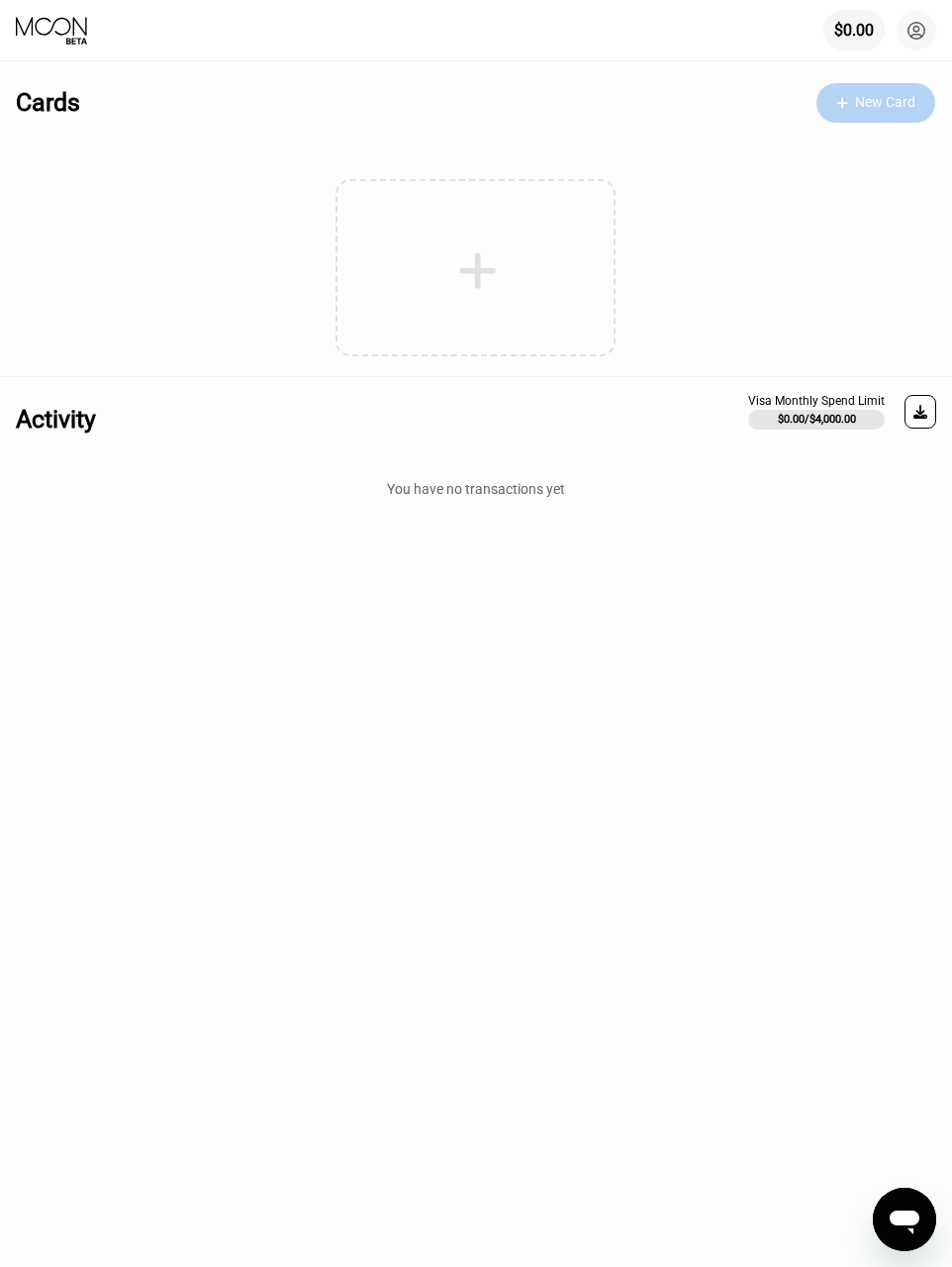 click 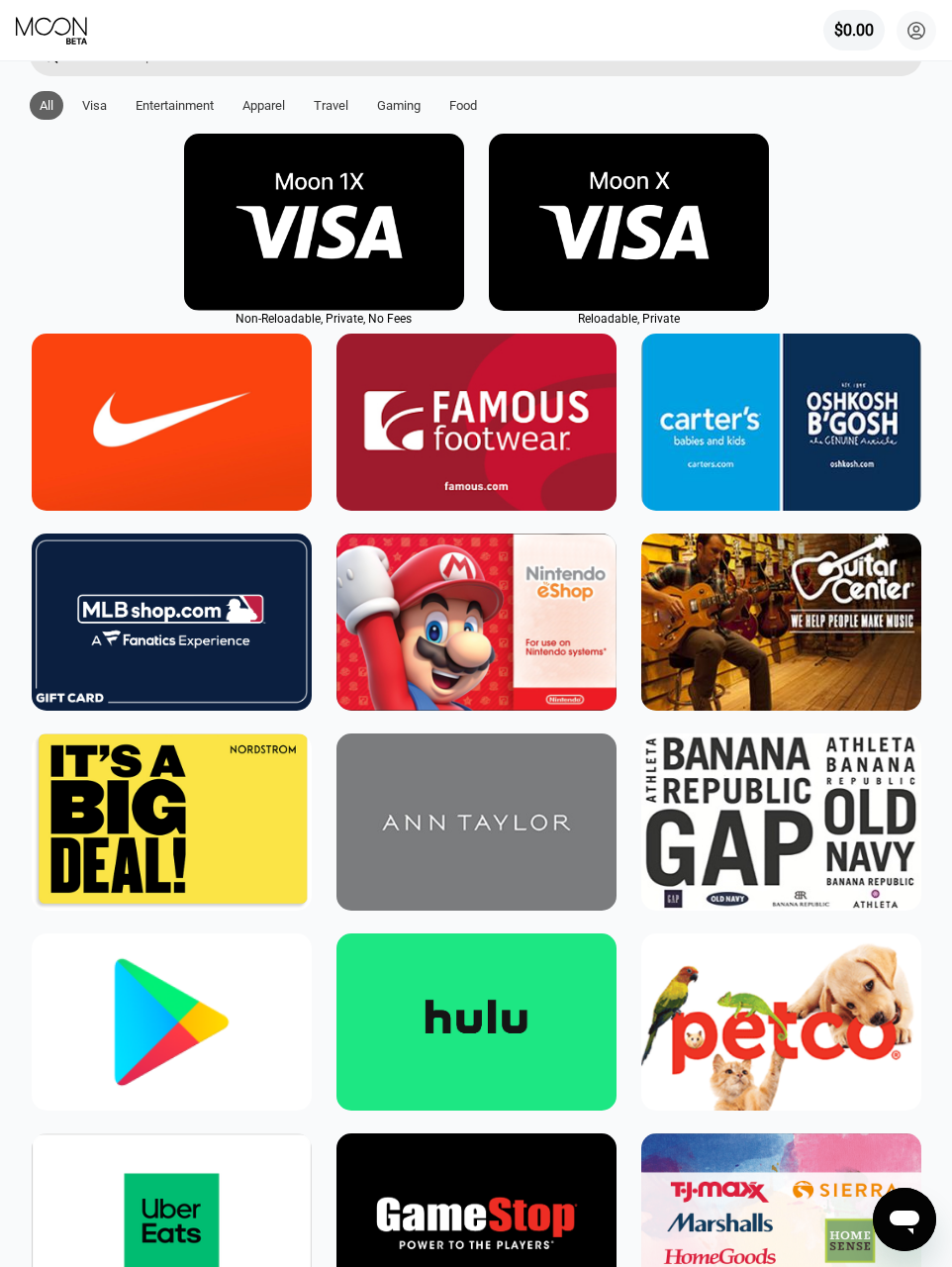 scroll, scrollTop: 0, scrollLeft: 0, axis: both 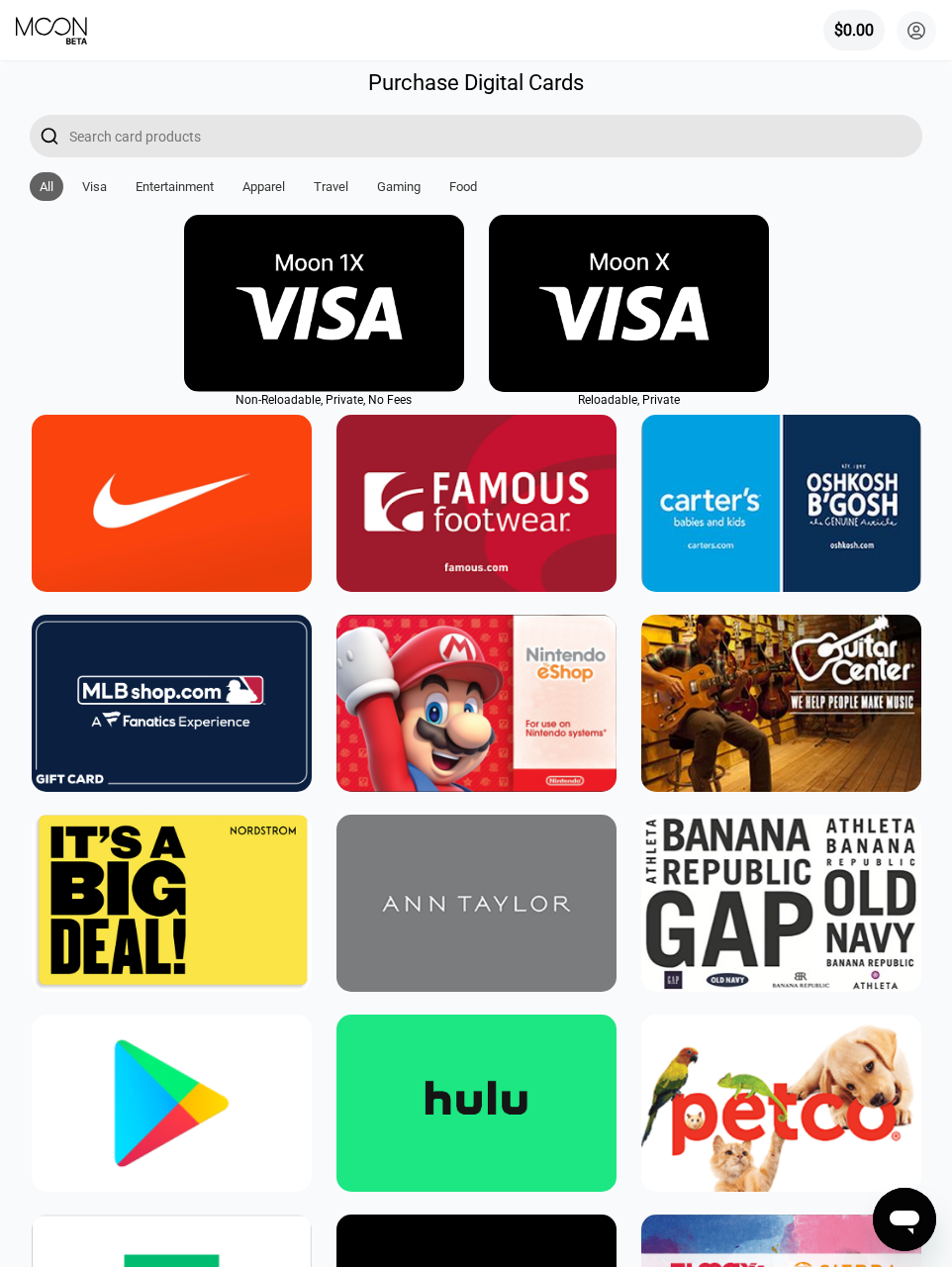 click 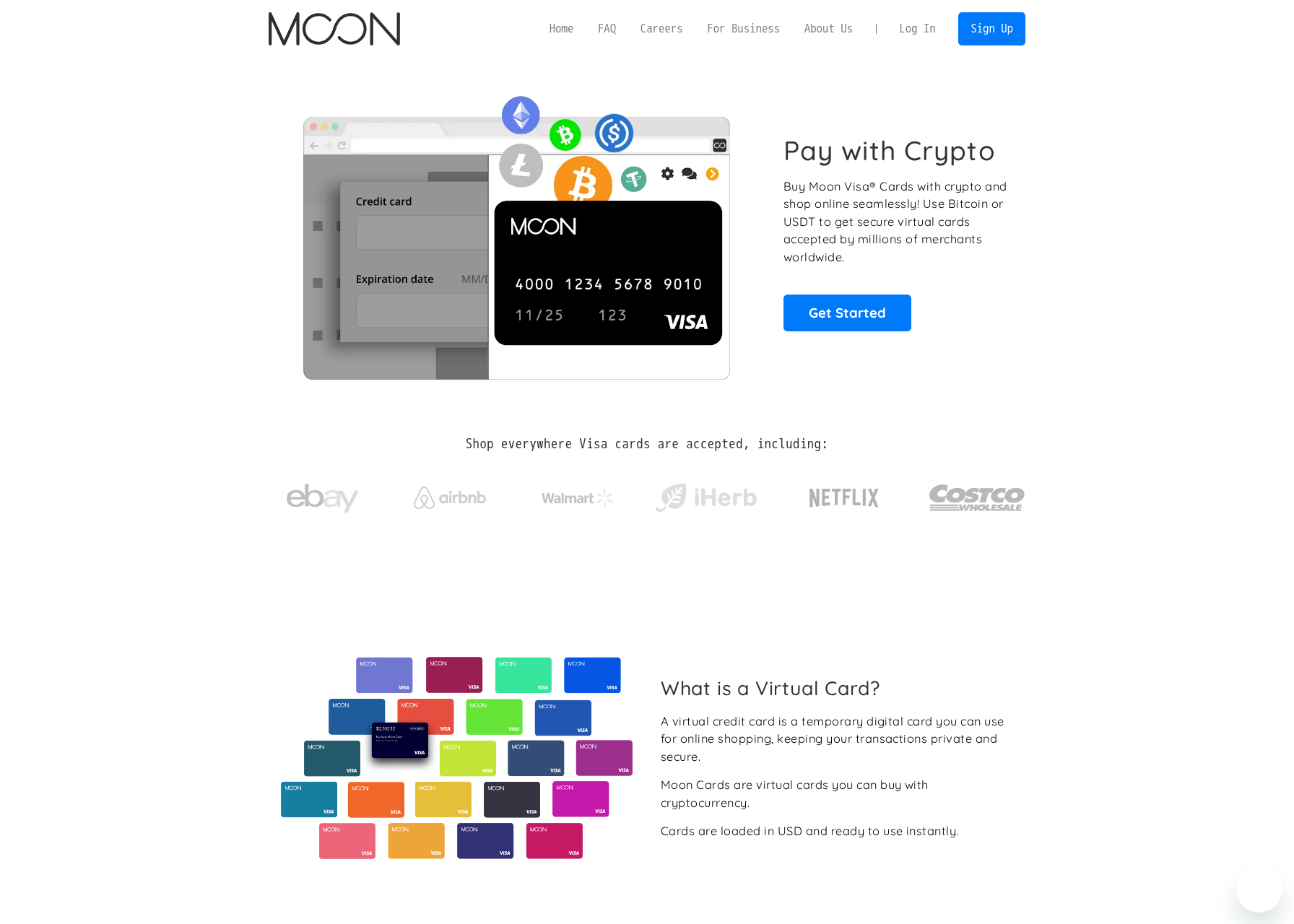 scroll, scrollTop: 0, scrollLeft: 0, axis: both 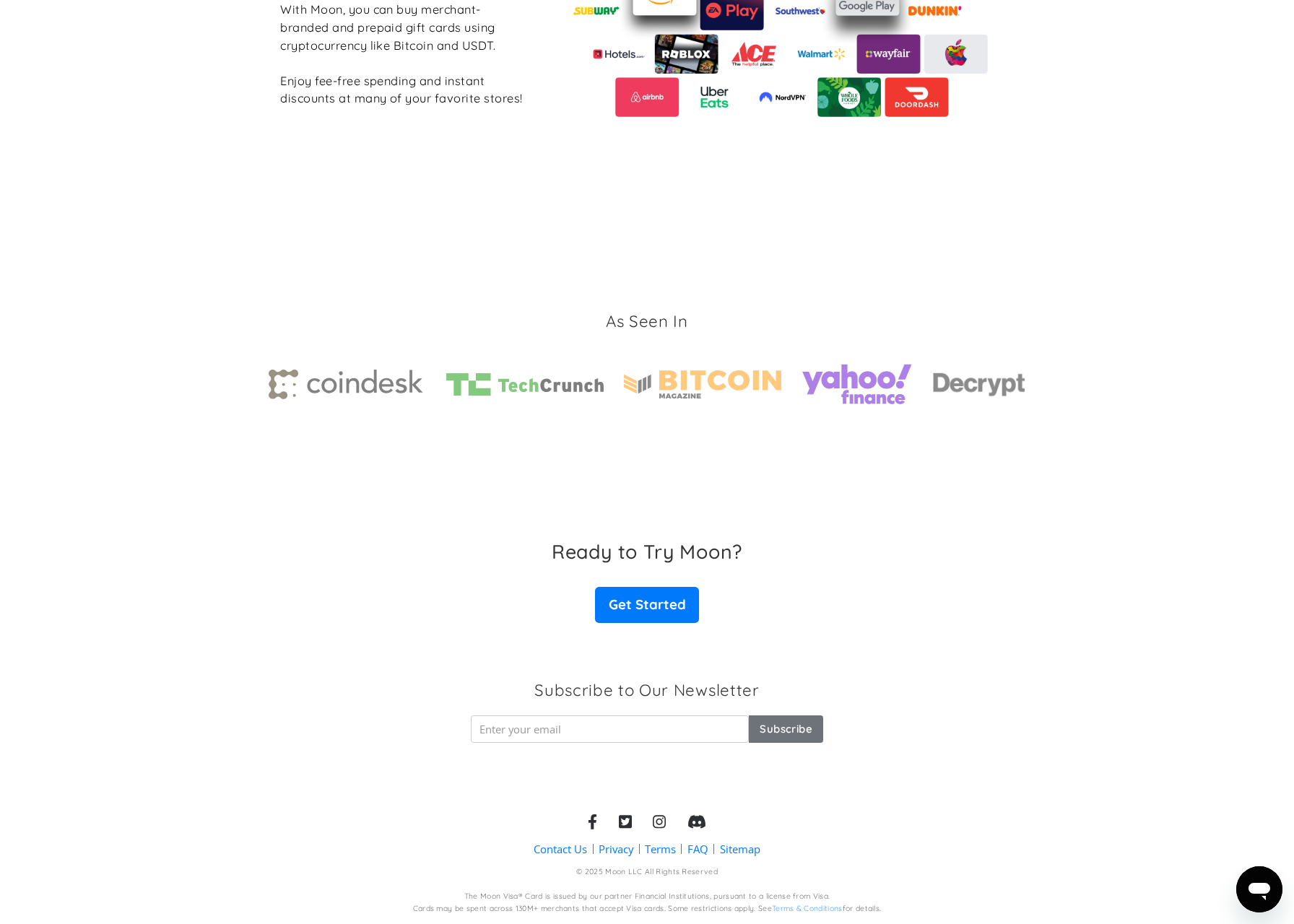 click on "Ready to Try Moon? Get Started" at bounding box center (647, 581) 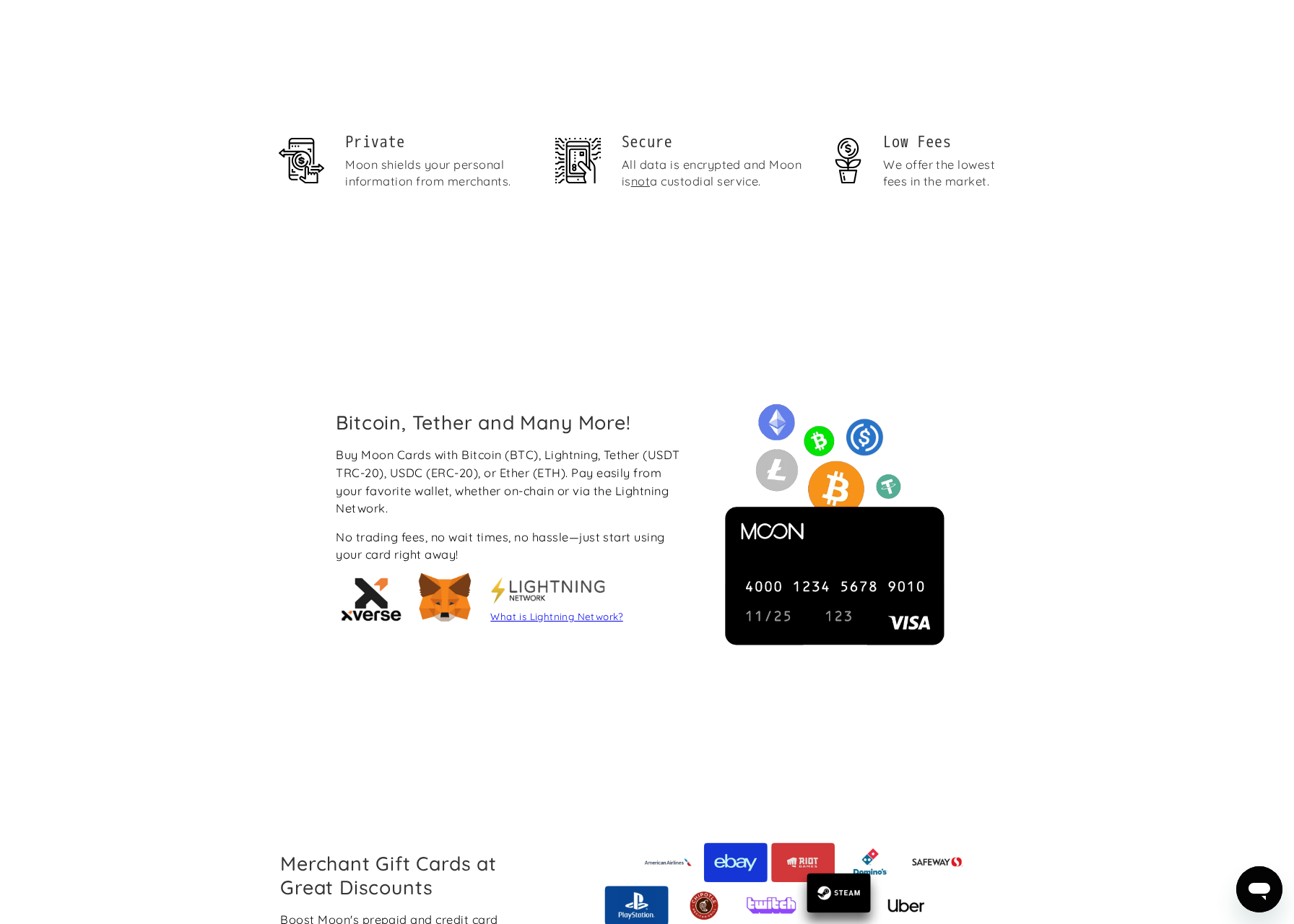 scroll, scrollTop: 0, scrollLeft: 0, axis: both 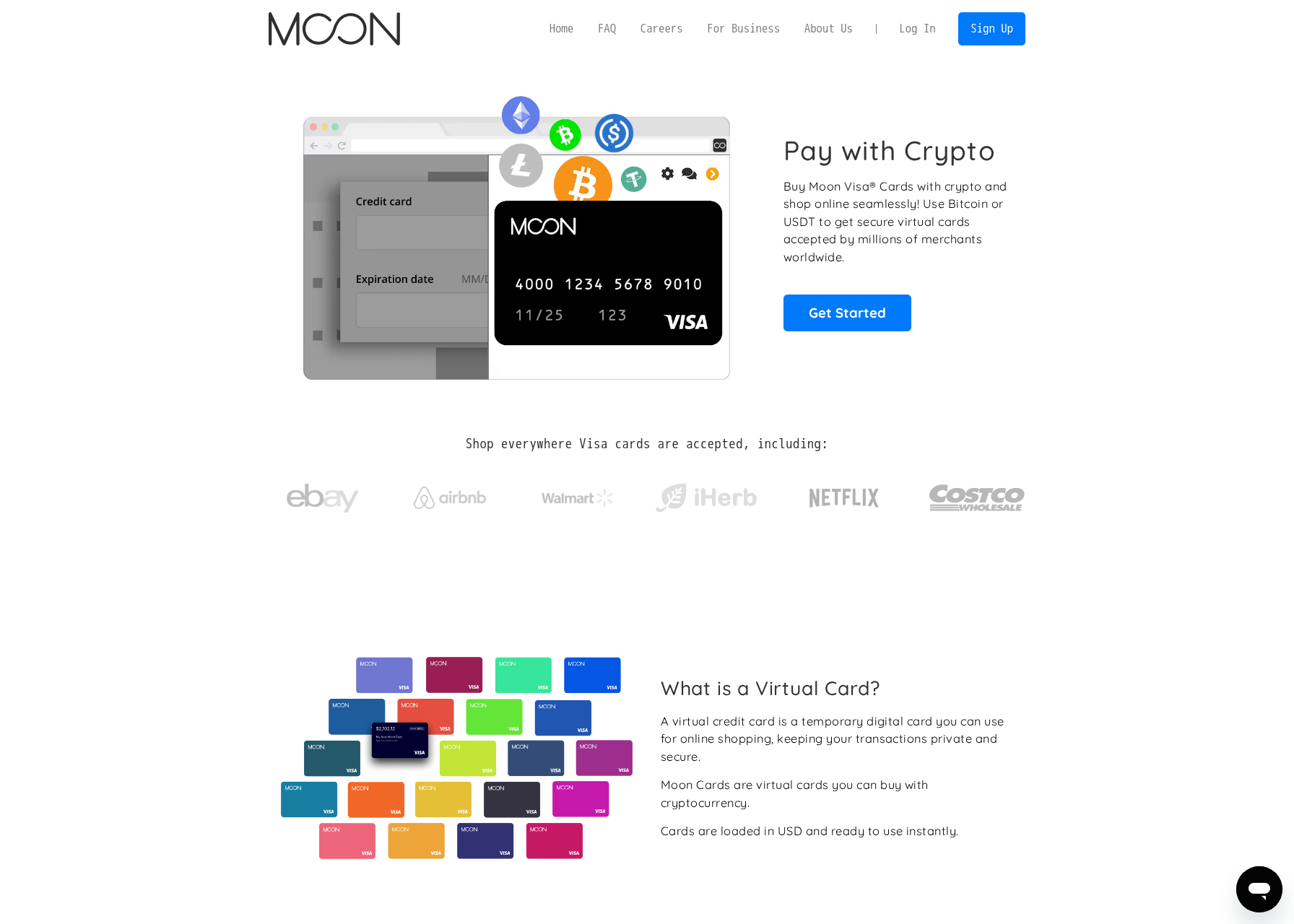click on "Log In" at bounding box center (917, 29) 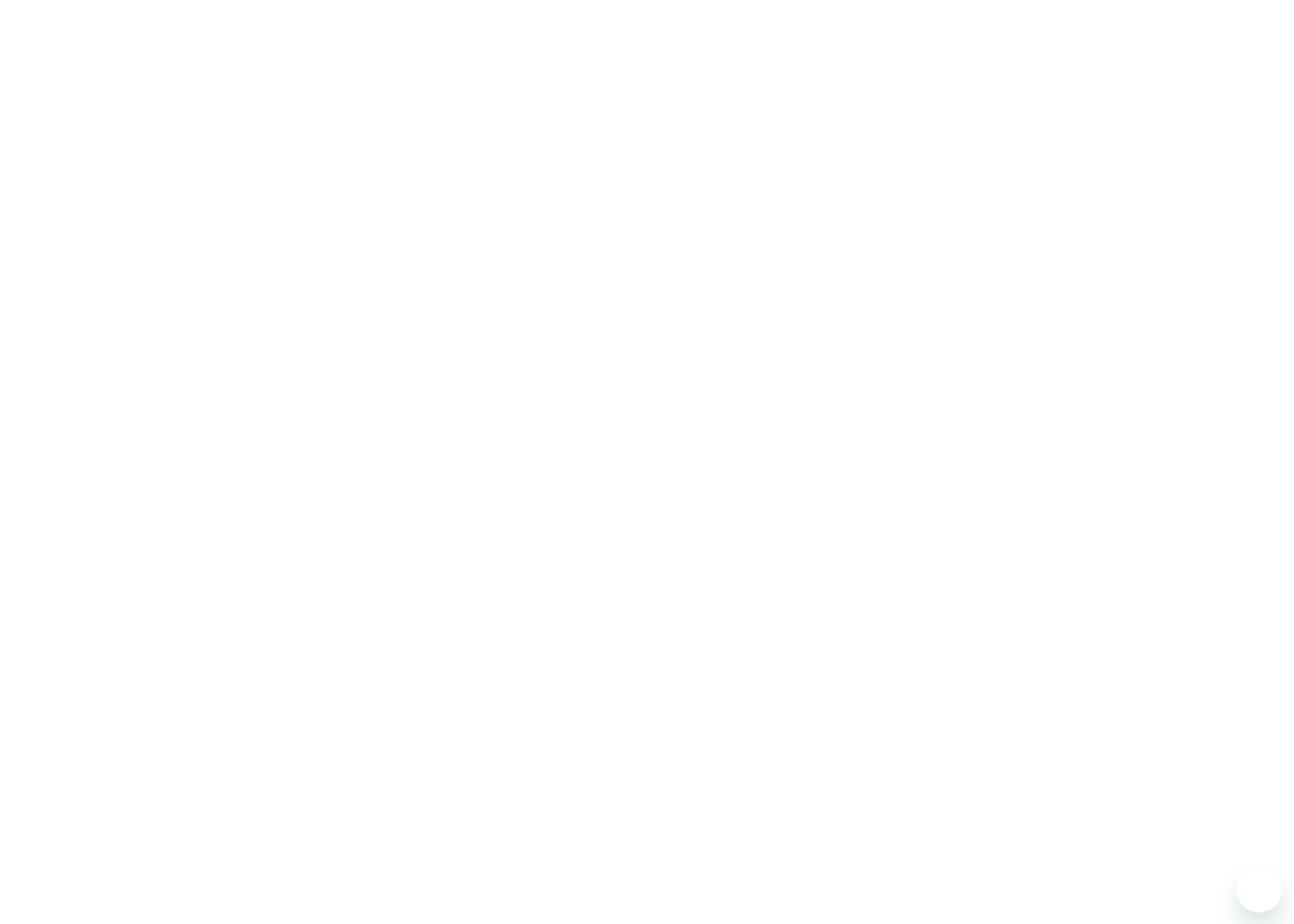 scroll, scrollTop: 0, scrollLeft: 0, axis: both 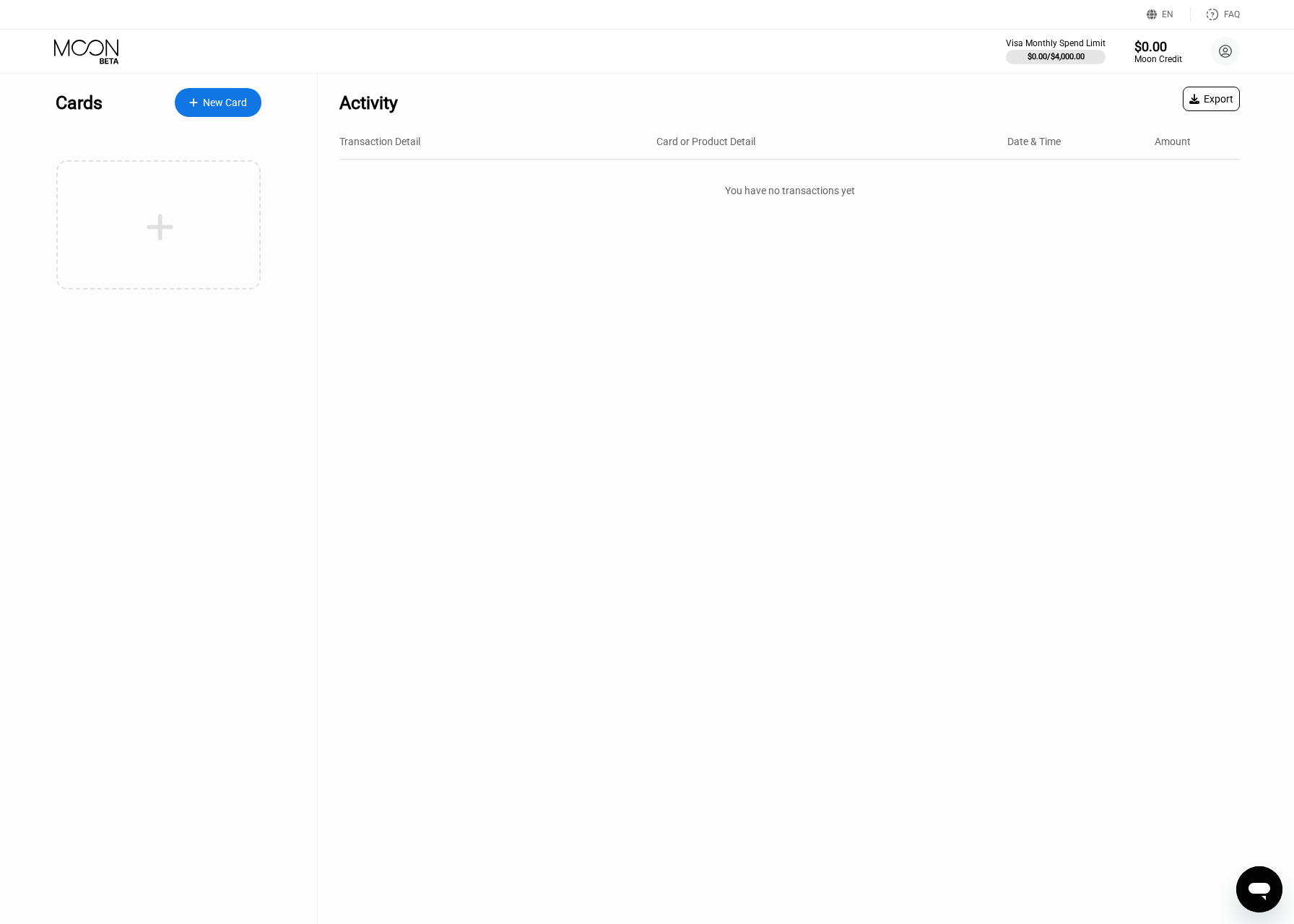 click on "EN" at bounding box center [1168, 14] 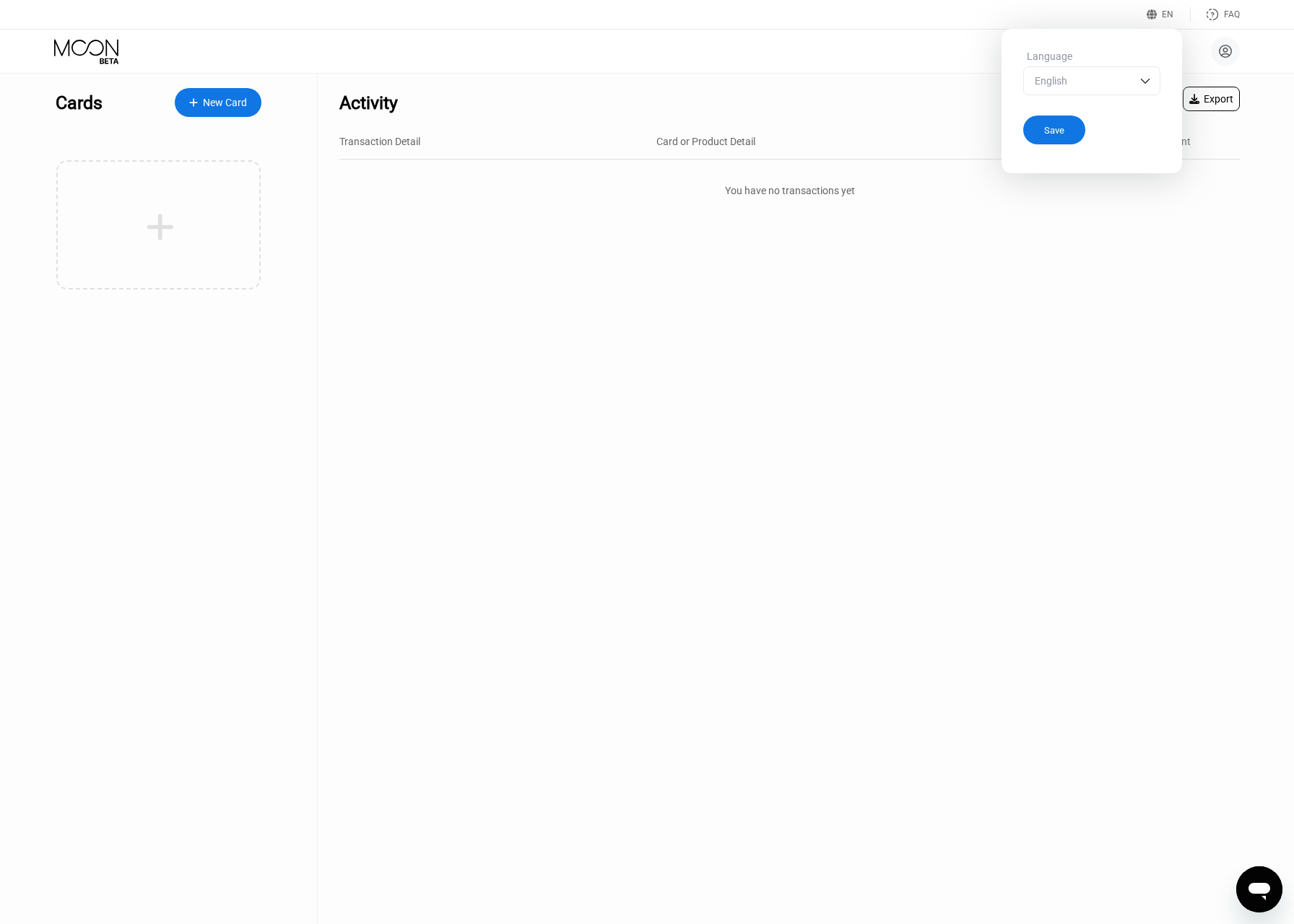 click on "English" at bounding box center [1081, 81] 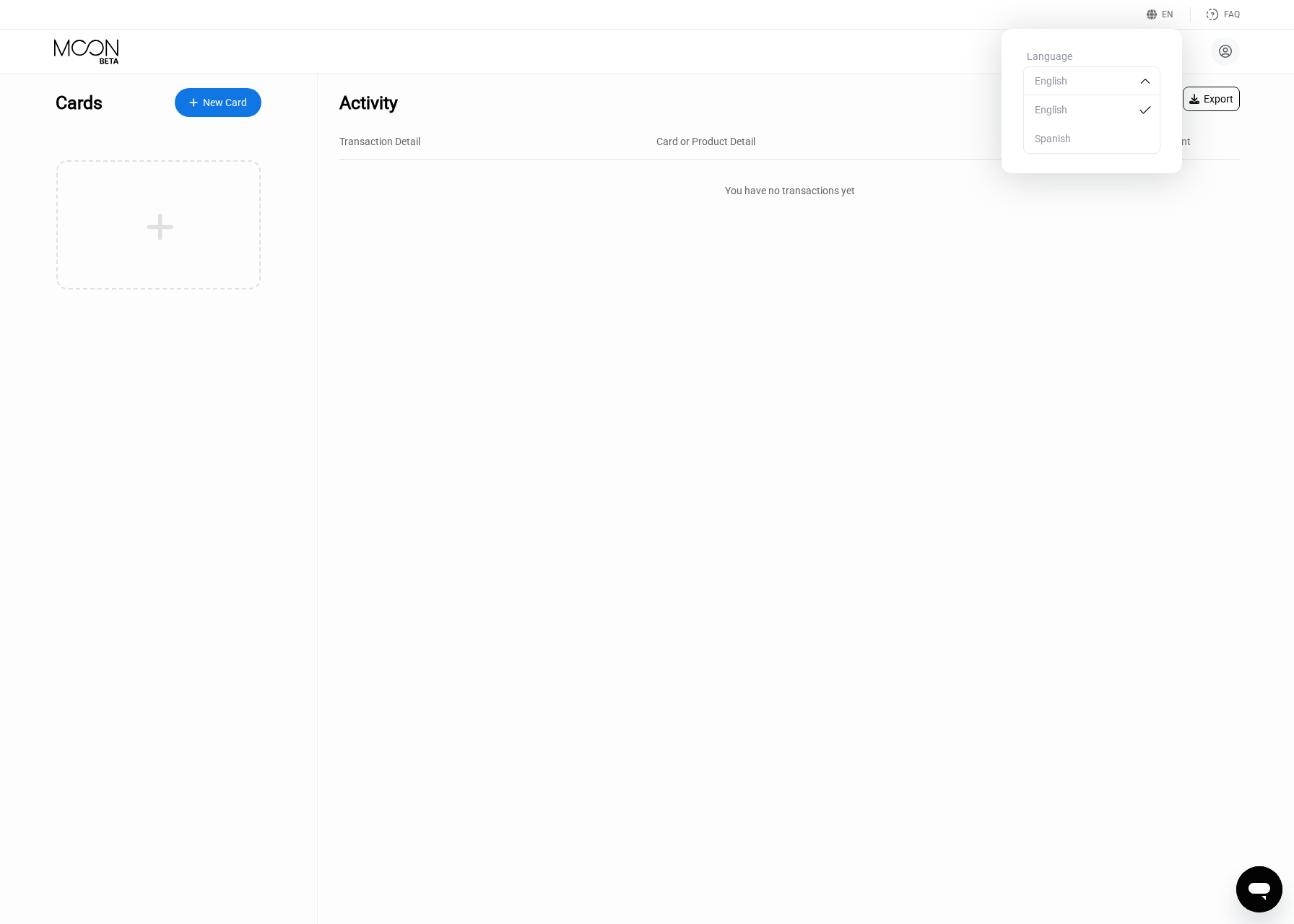 click on "Spanish" at bounding box center [1092, 139] 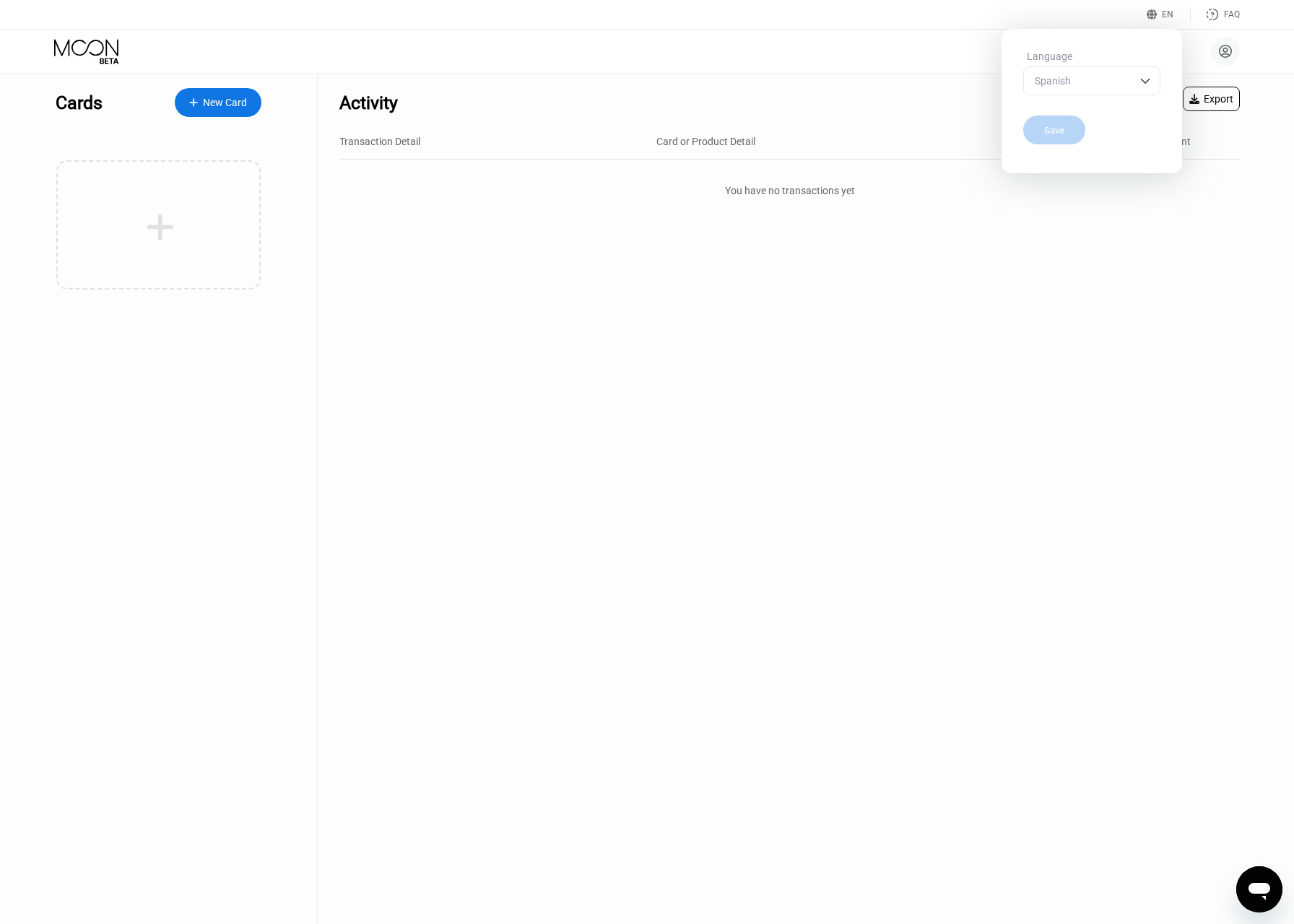 click on "Save" at bounding box center (1054, 130) 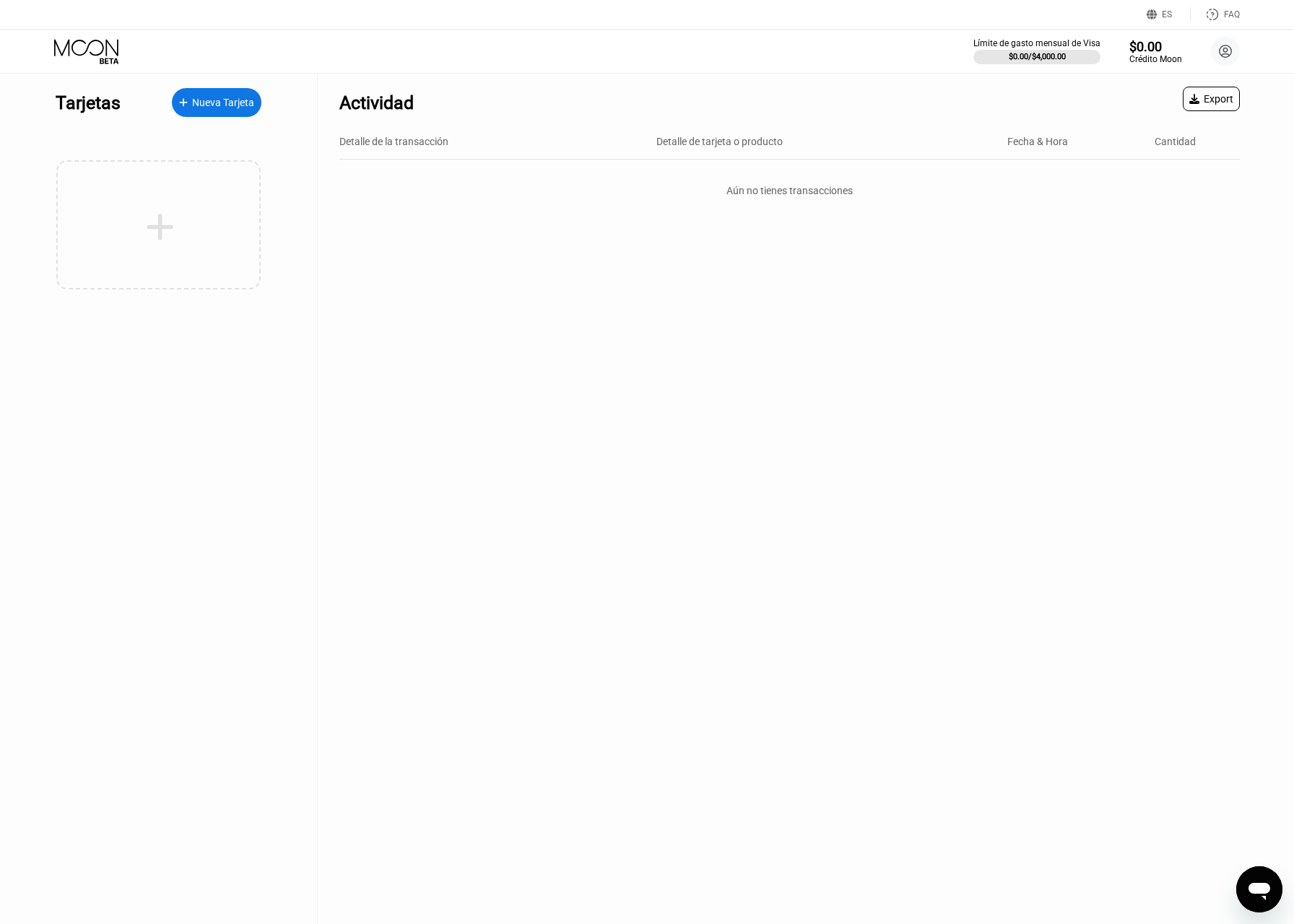 click on "ES" at bounding box center [1154, 14] 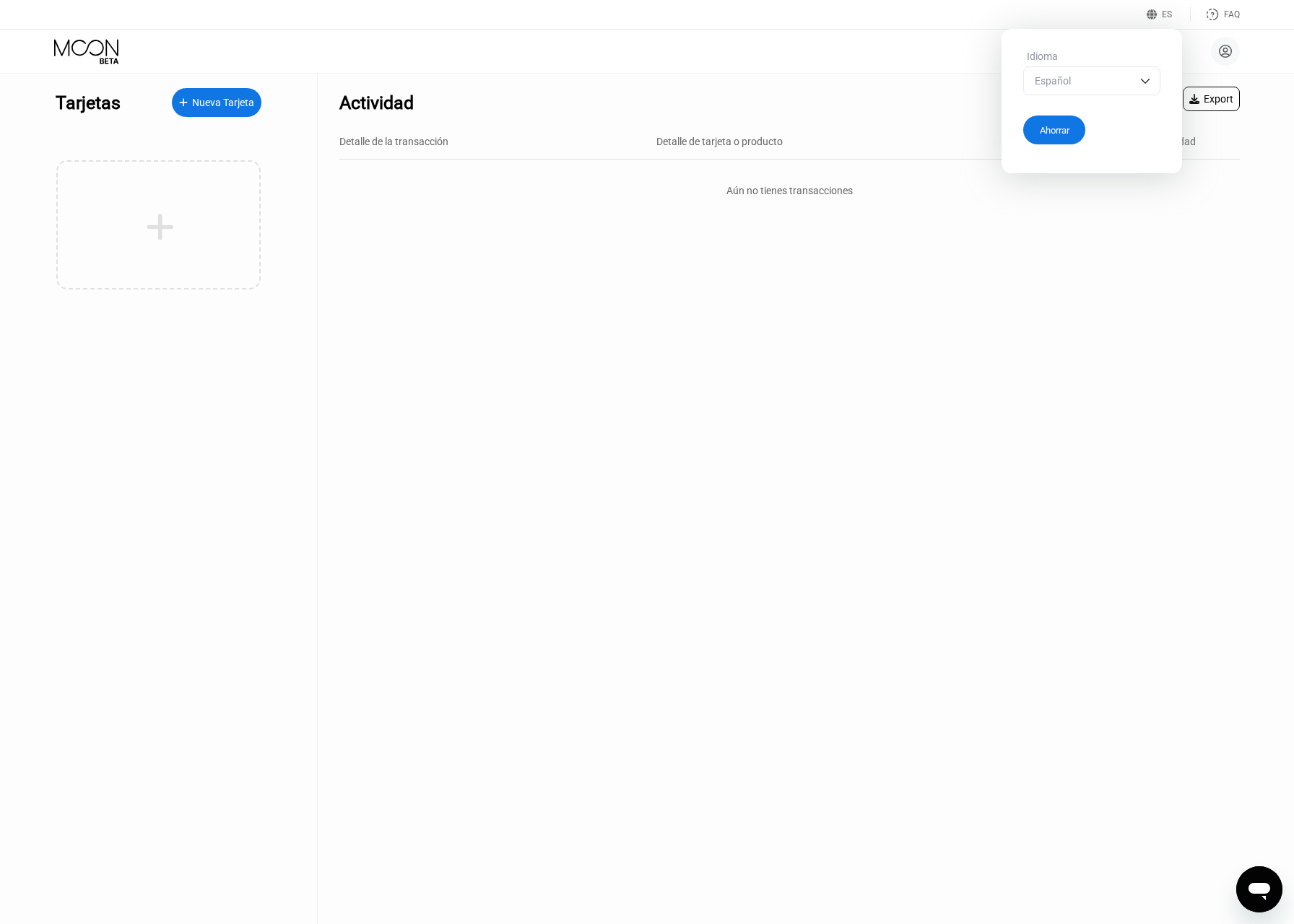 click on "Español" at bounding box center [1092, 81] 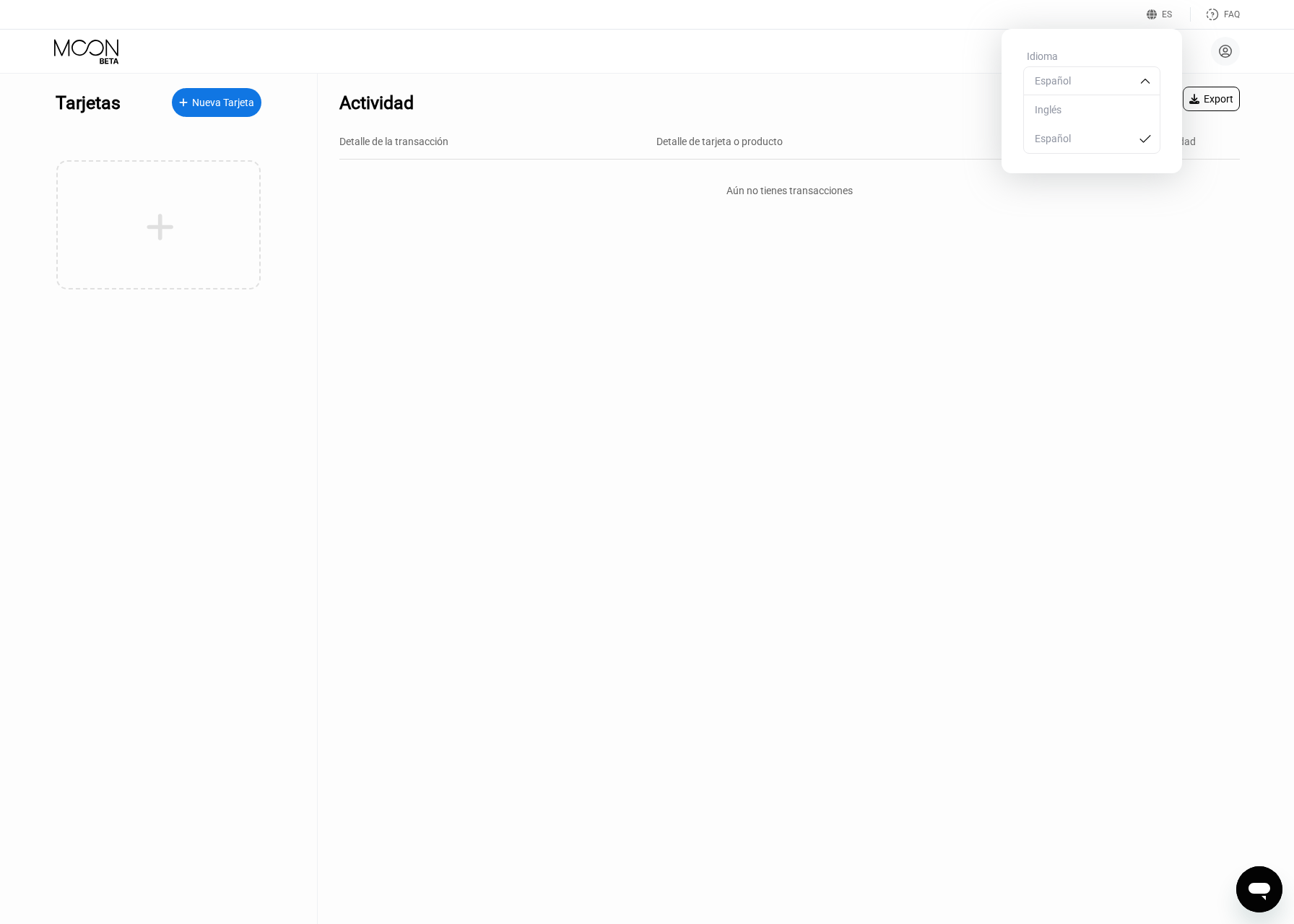 click on "Inglés" at bounding box center (1092, 110) 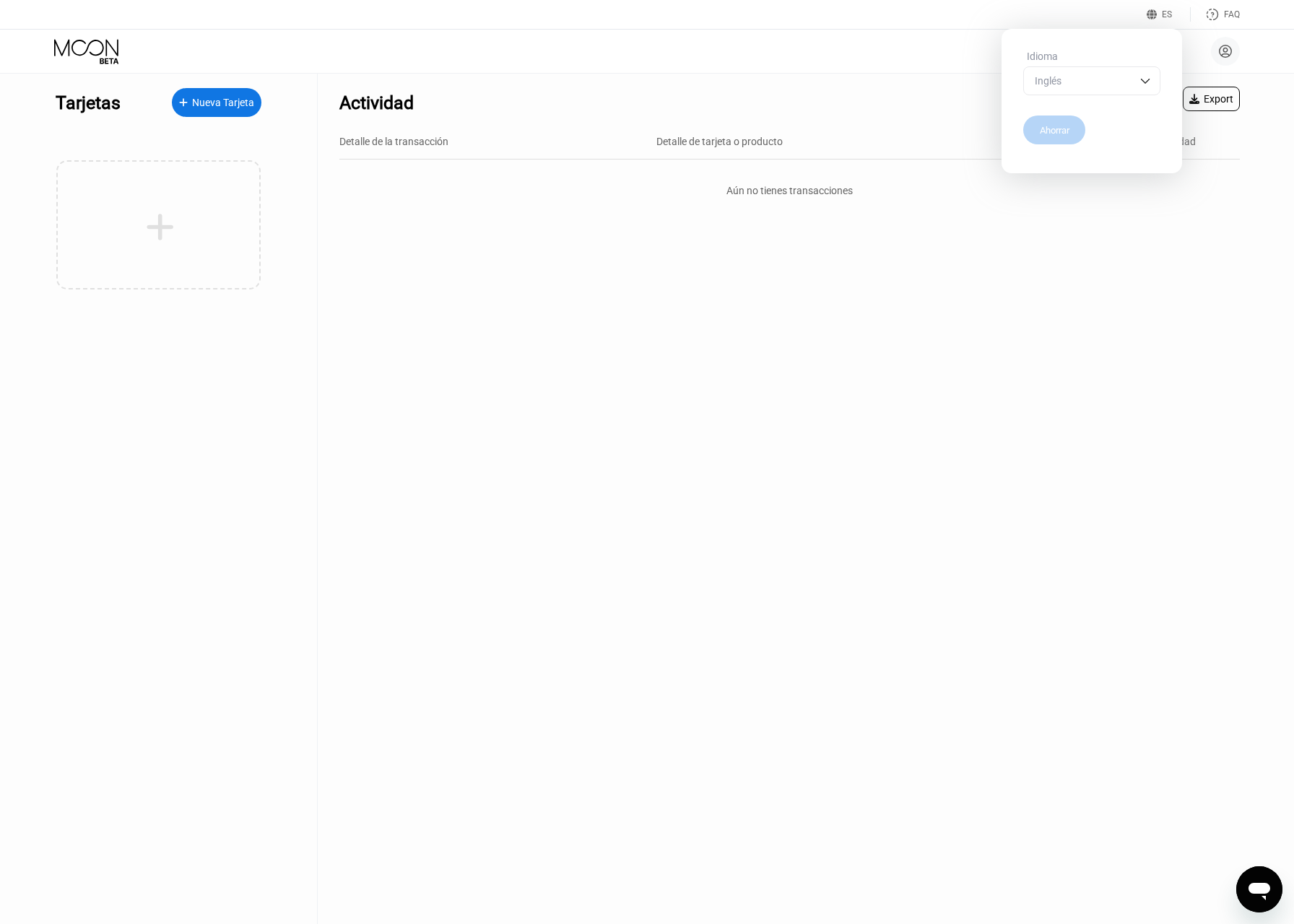 click on "Ahorrar" at bounding box center (1054, 130) 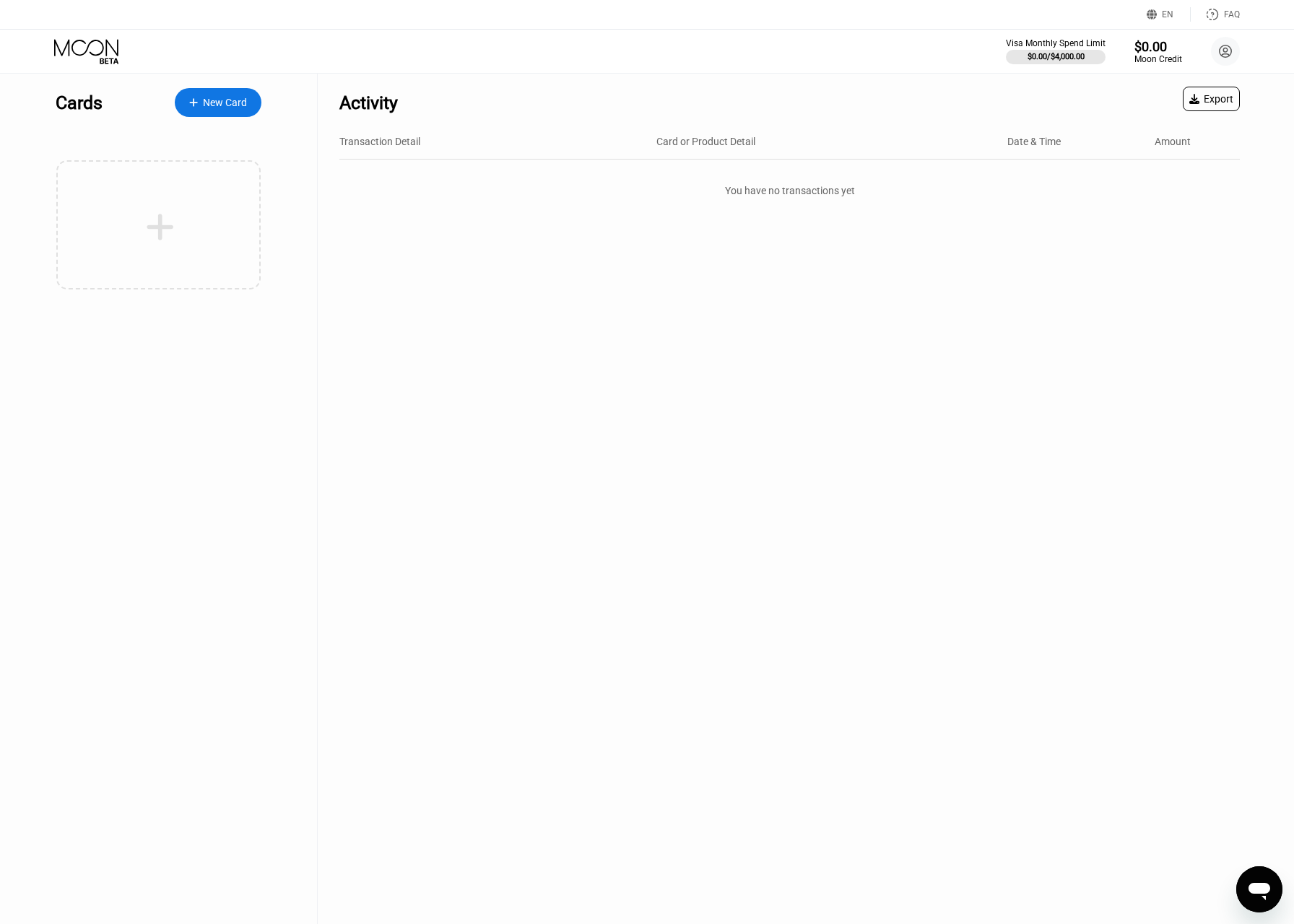click on "Cards    New Card" at bounding box center (159, 499) 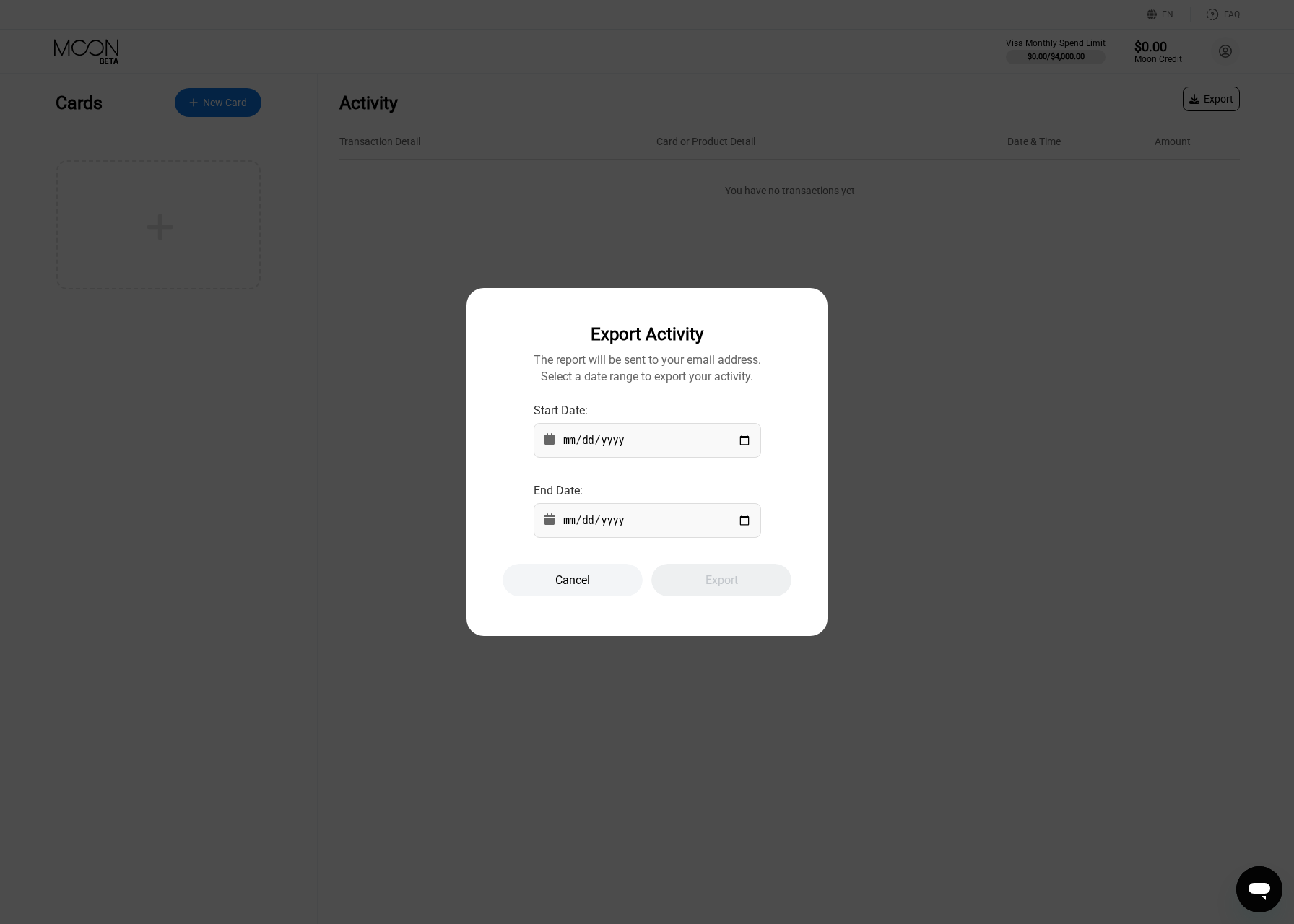 click at bounding box center (647, 440) 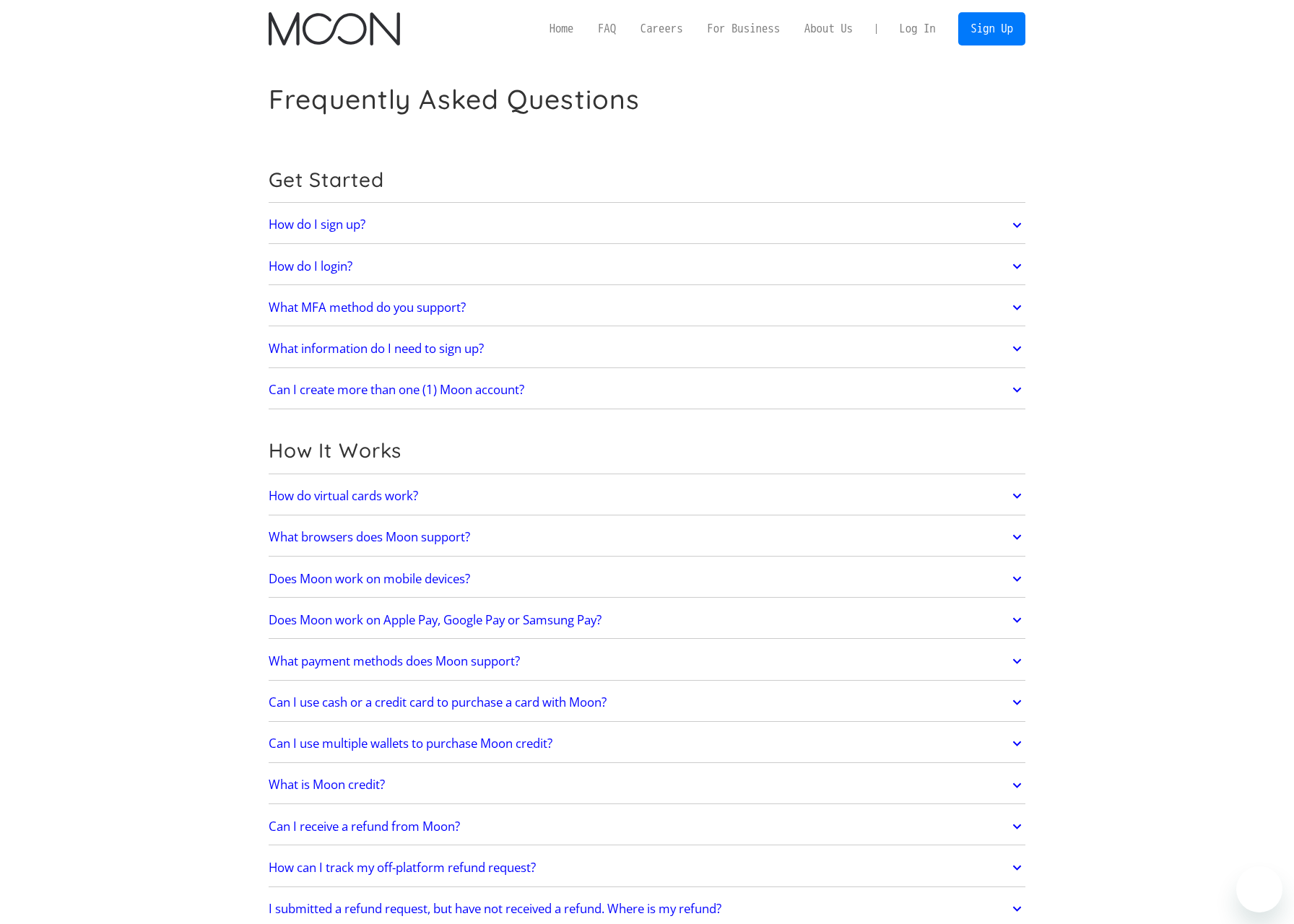 scroll, scrollTop: 0, scrollLeft: 0, axis: both 